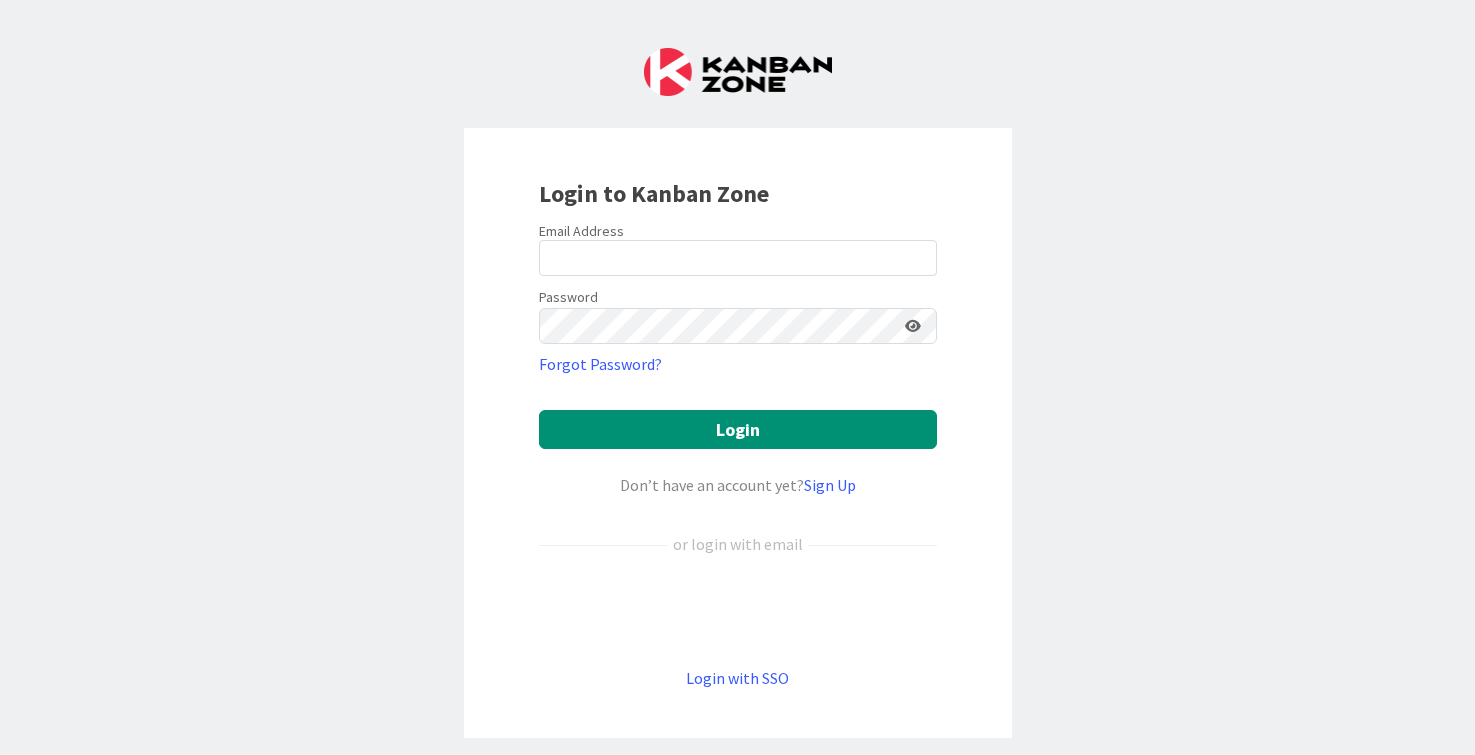 scroll, scrollTop: 0, scrollLeft: 0, axis: both 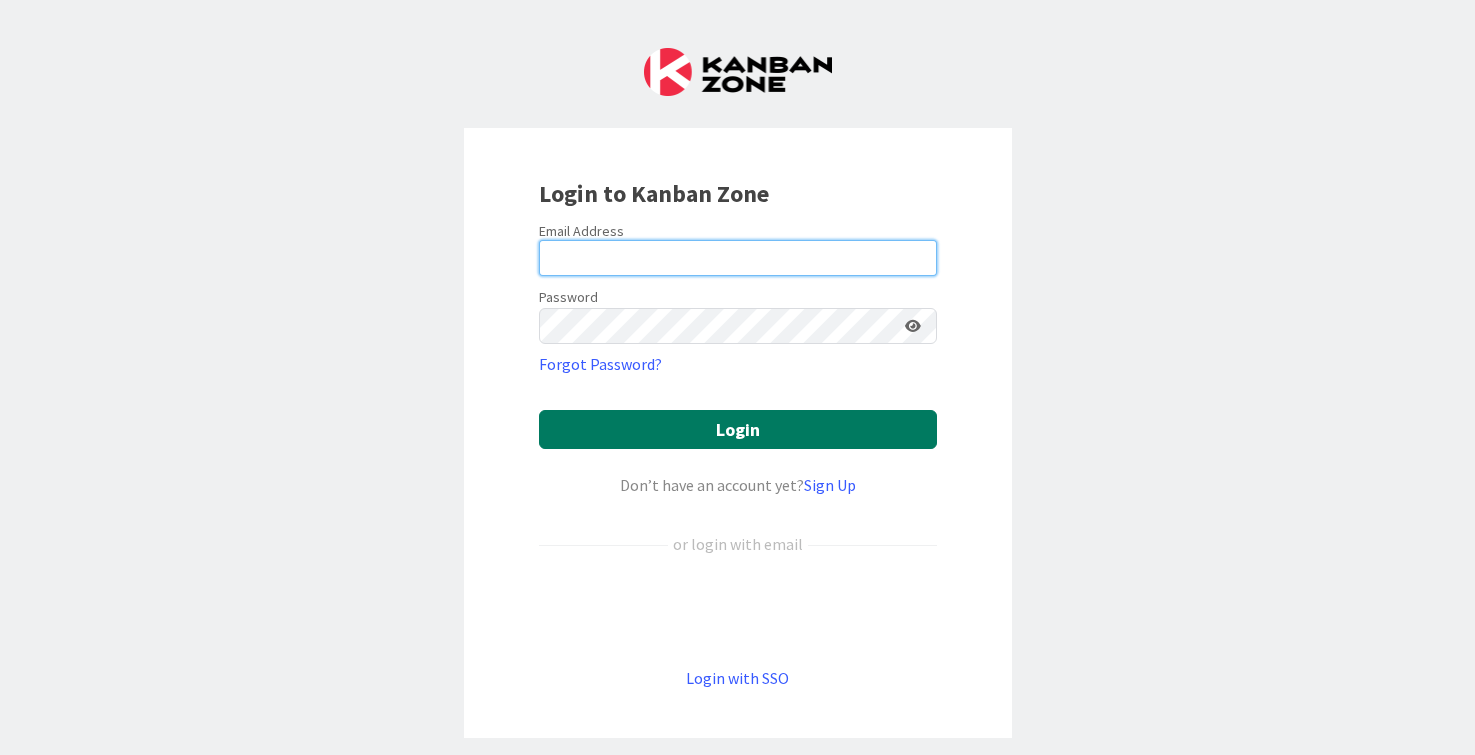 type on "[EMAIL]" 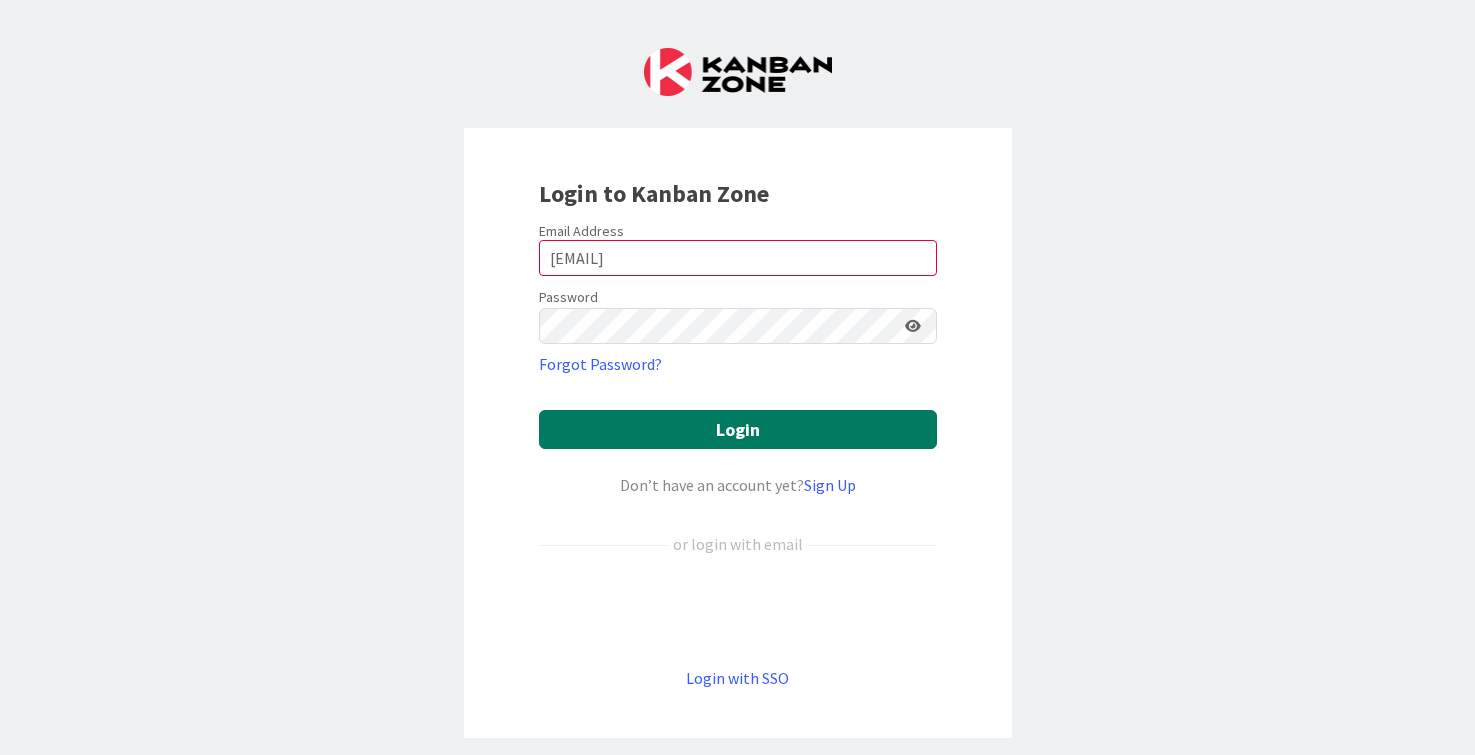 click on "Login" at bounding box center (738, 429) 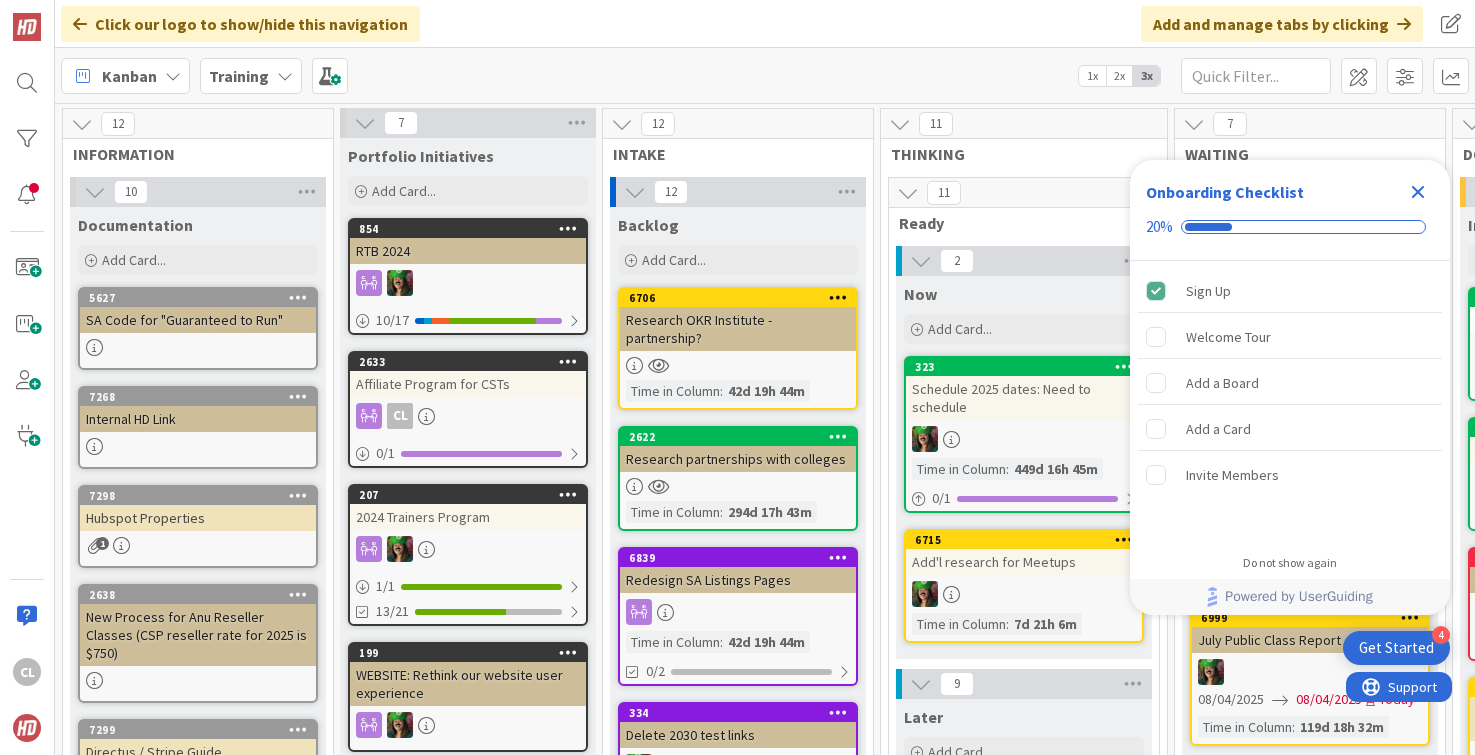 scroll, scrollTop: 0, scrollLeft: 0, axis: both 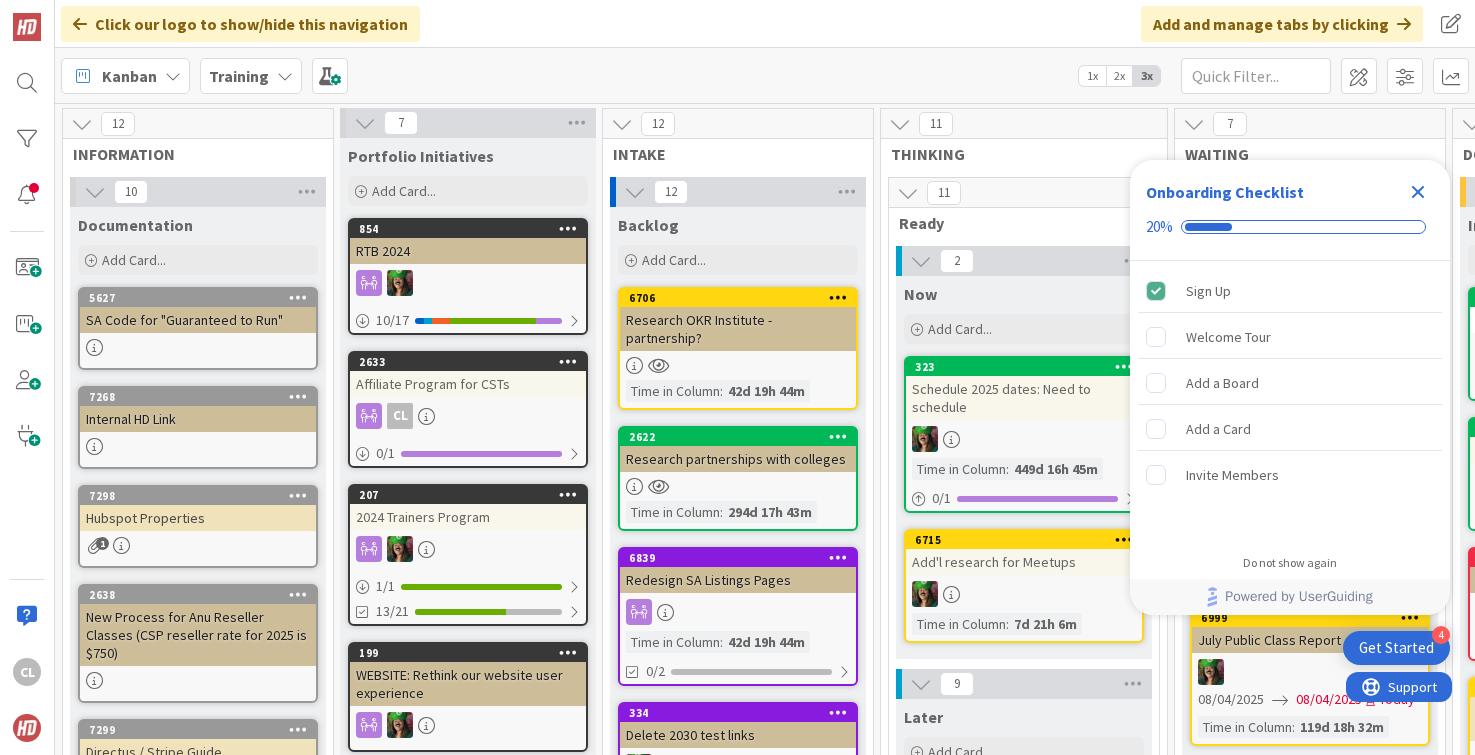 click 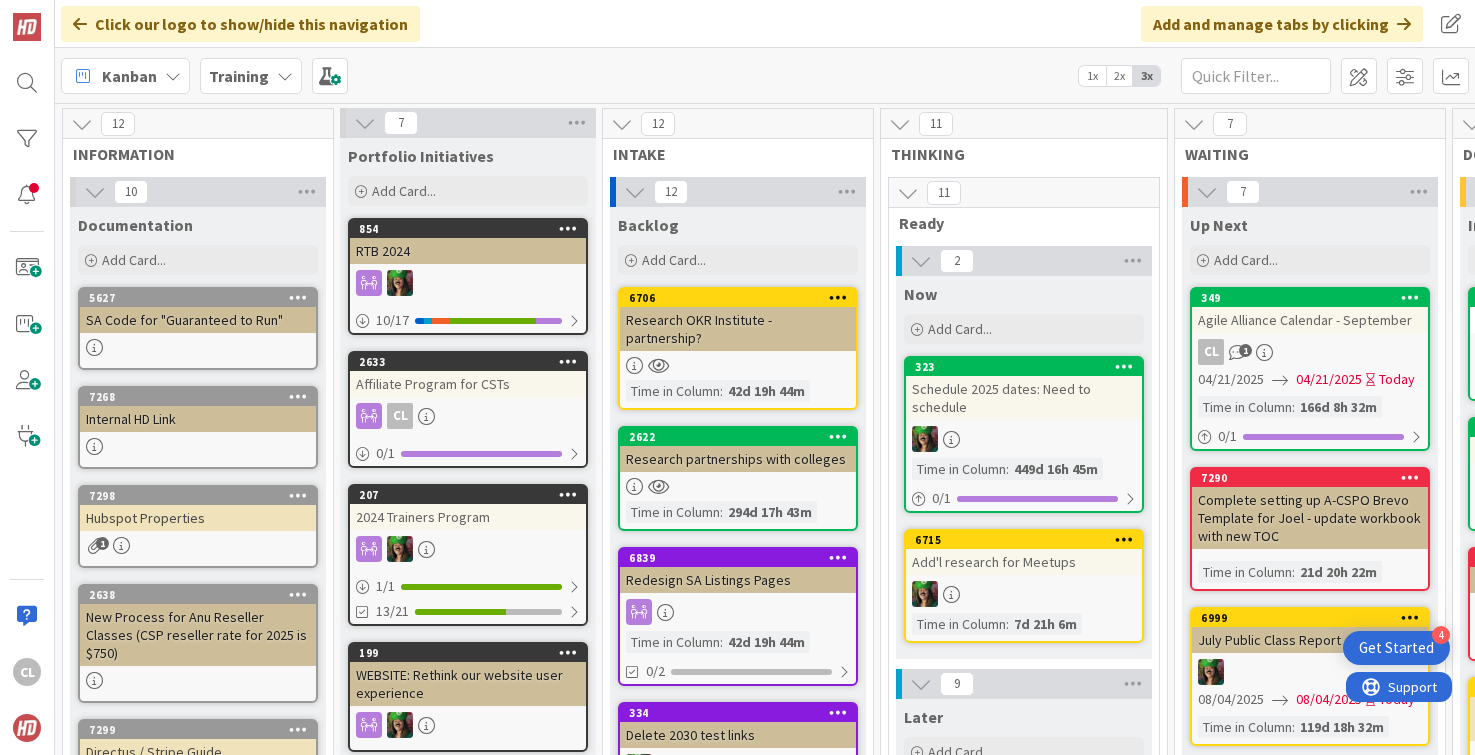 scroll, scrollTop: 0, scrollLeft: 0, axis: both 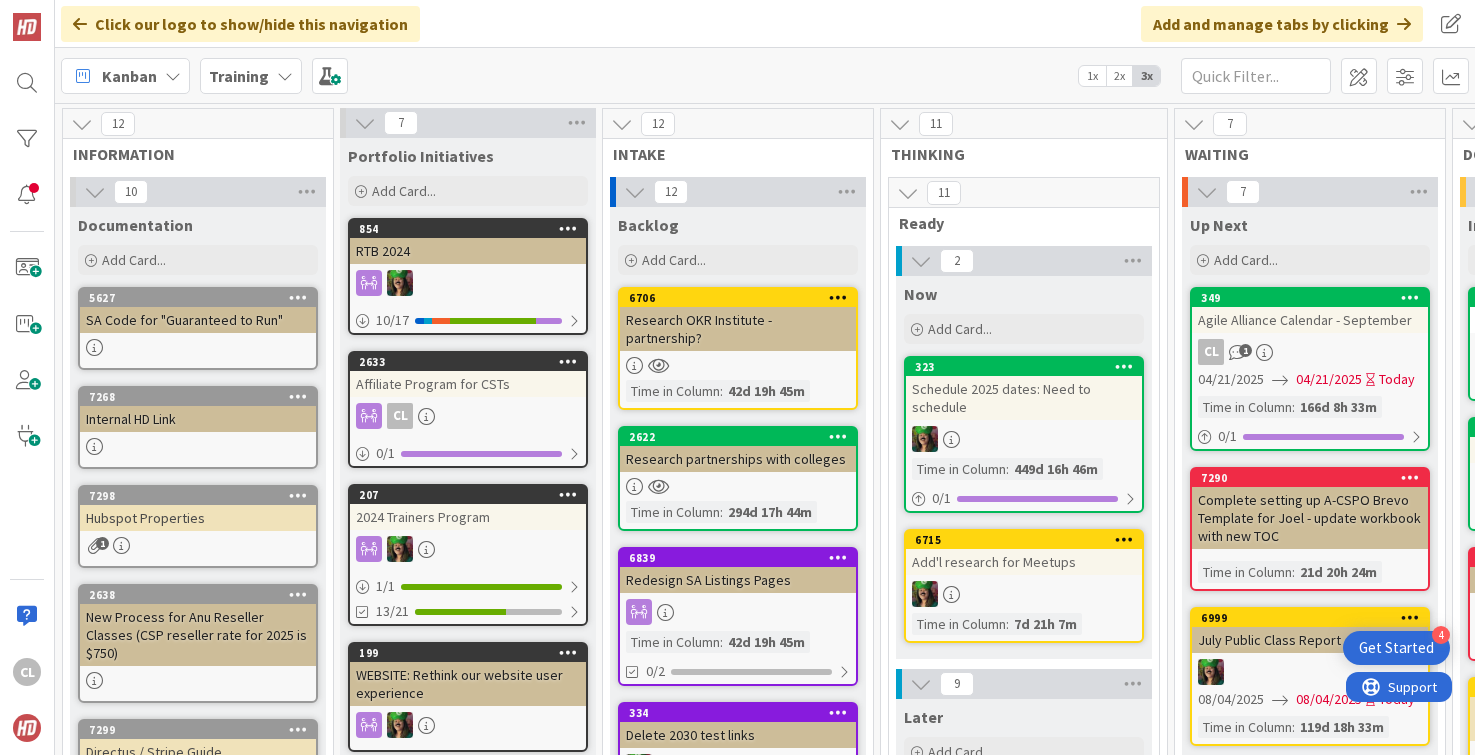 click on "Training" at bounding box center [251, 76] 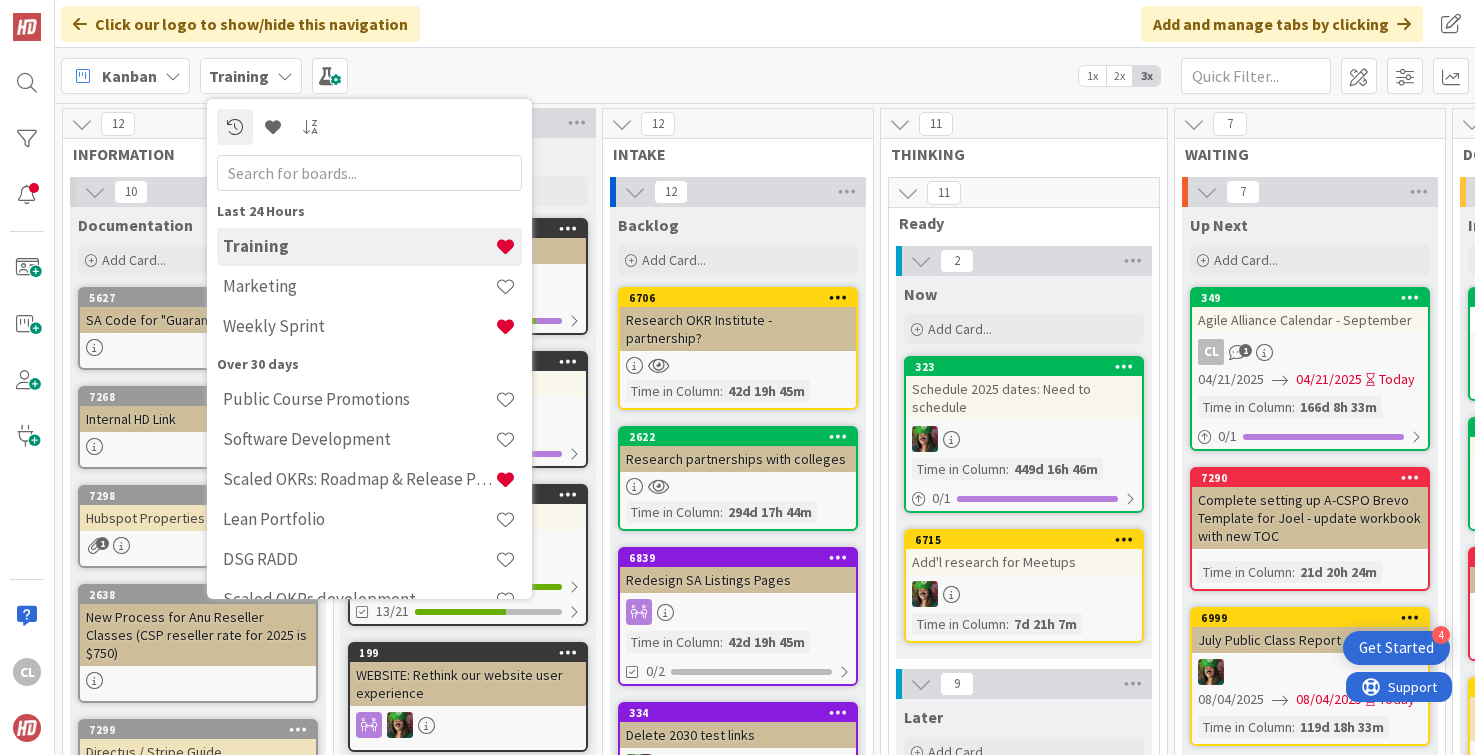 scroll 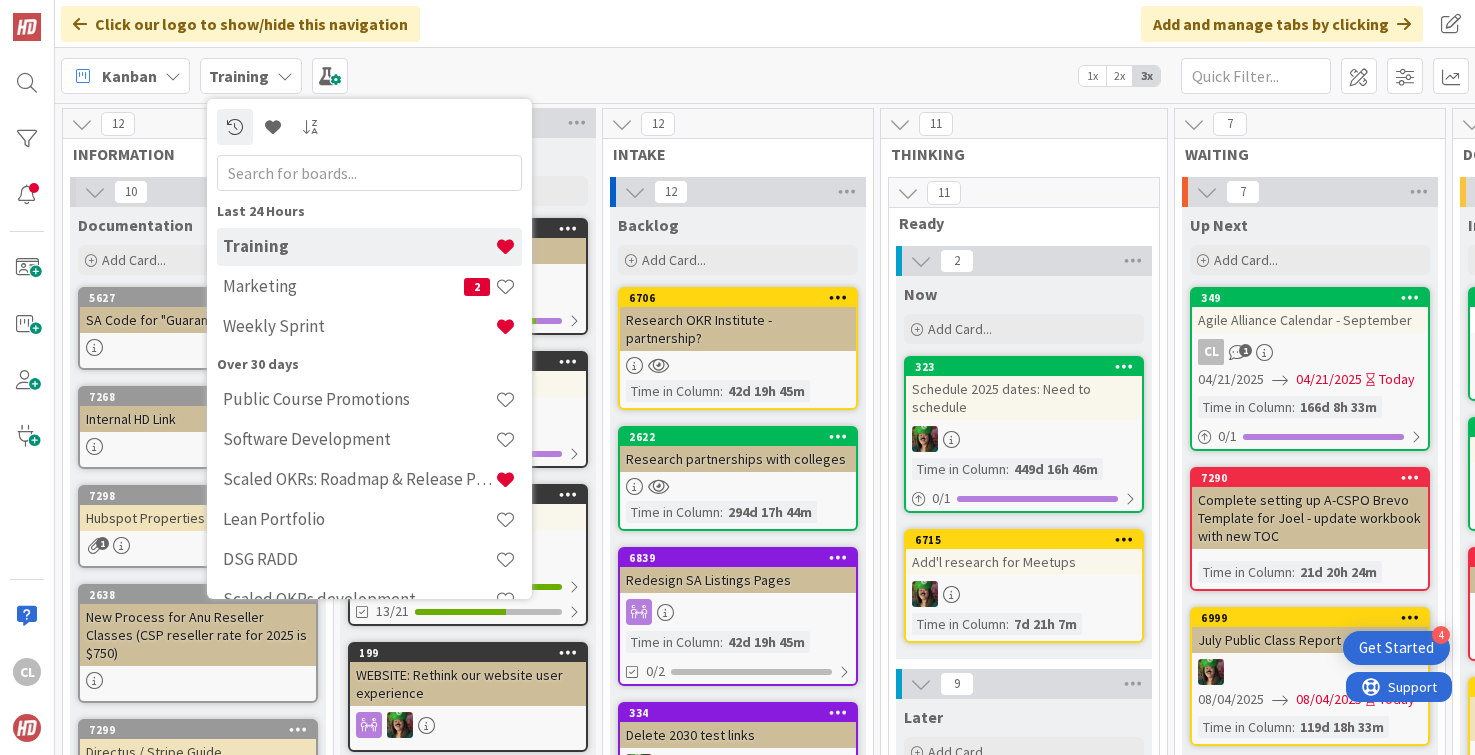 click on "Weekly Sprint" at bounding box center (359, 326) 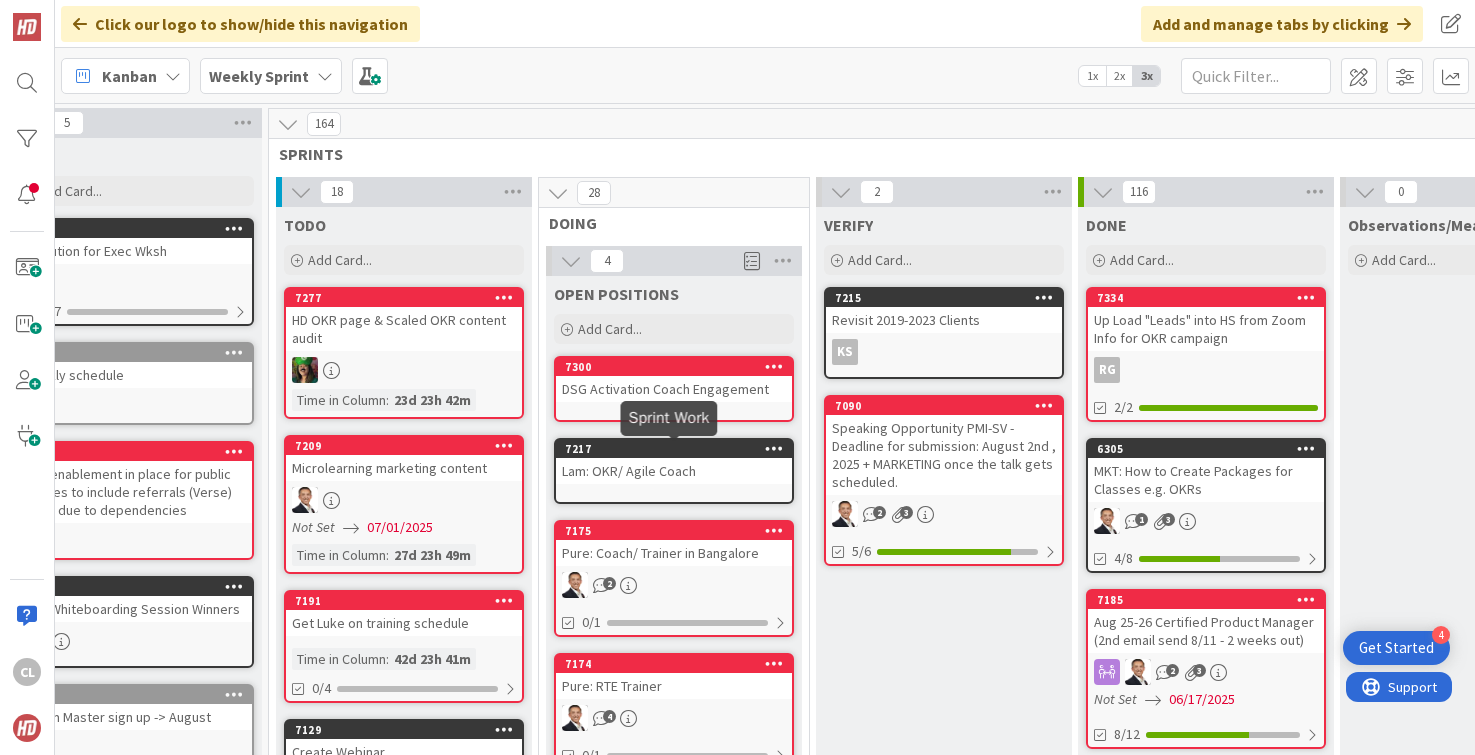 scroll, scrollTop: 0, scrollLeft: 60, axis: horizontal 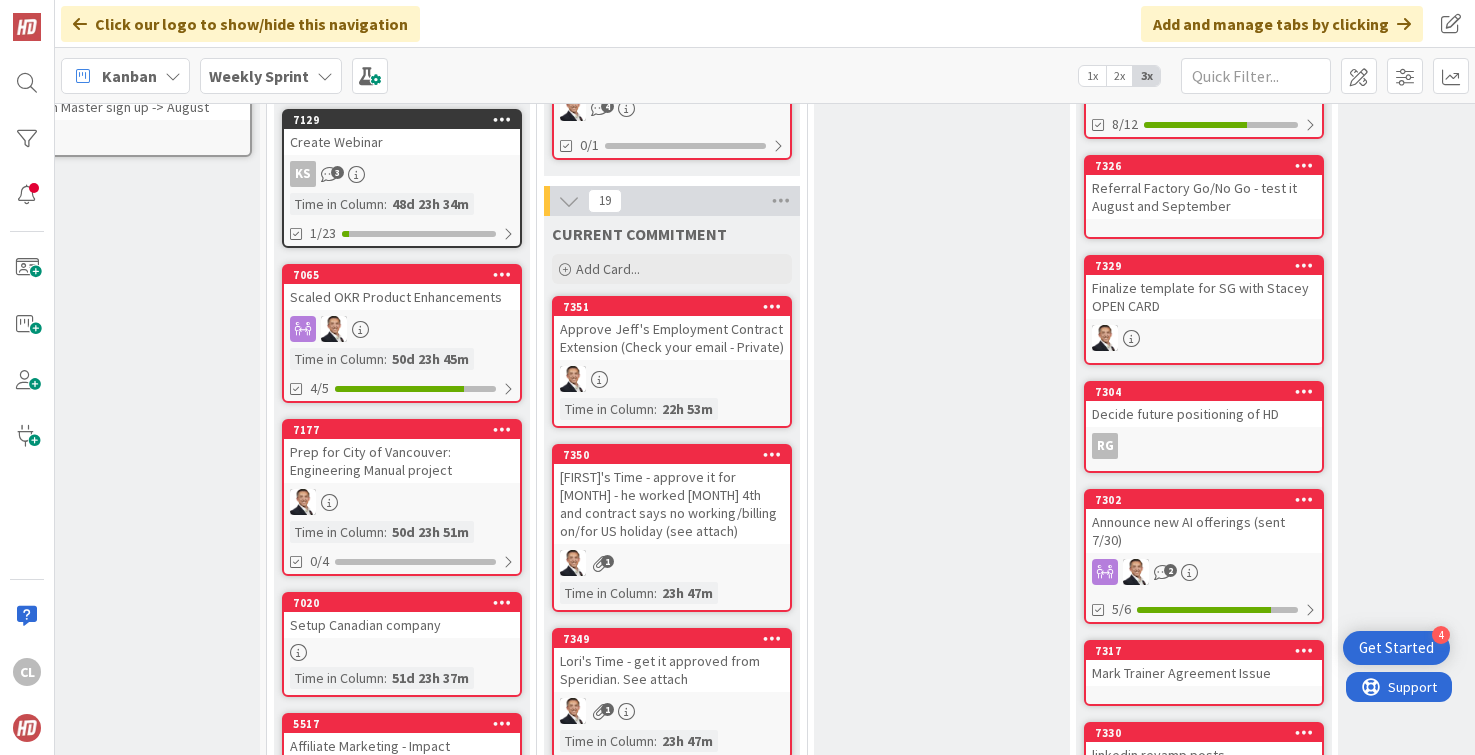click on "Approve Jeff's Employment Contract Extension (Check your email - Private)" at bounding box center (672, 338) 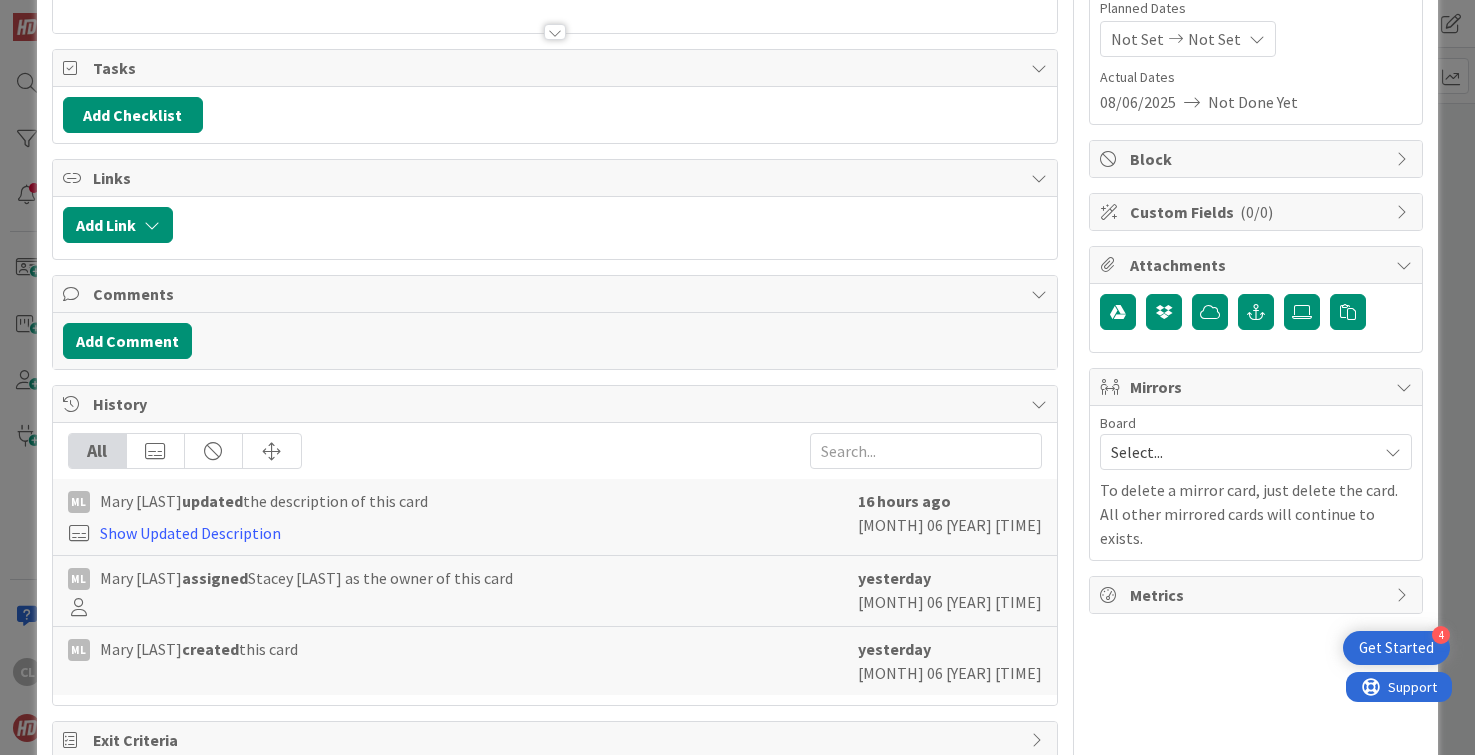 scroll, scrollTop: 294, scrollLeft: 0, axis: vertical 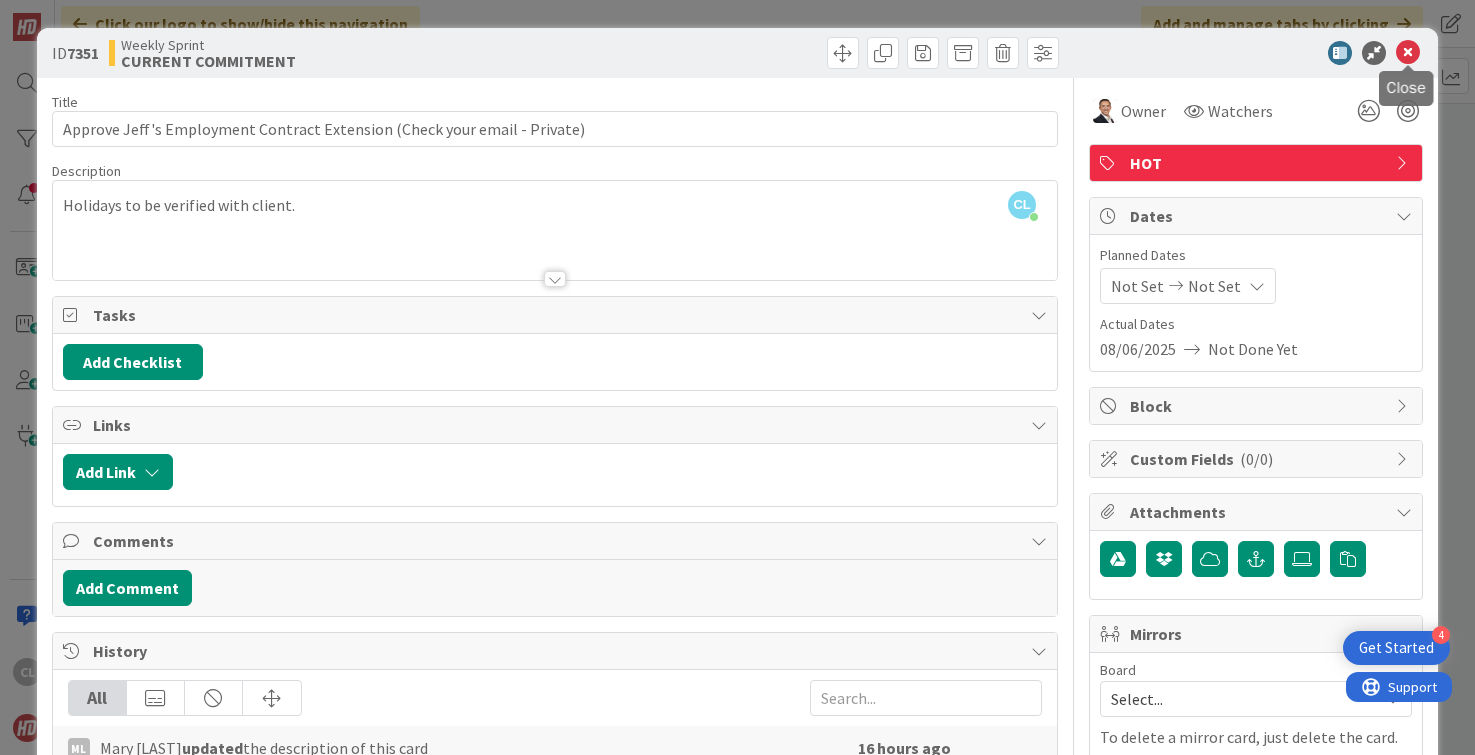 click at bounding box center [1408, 53] 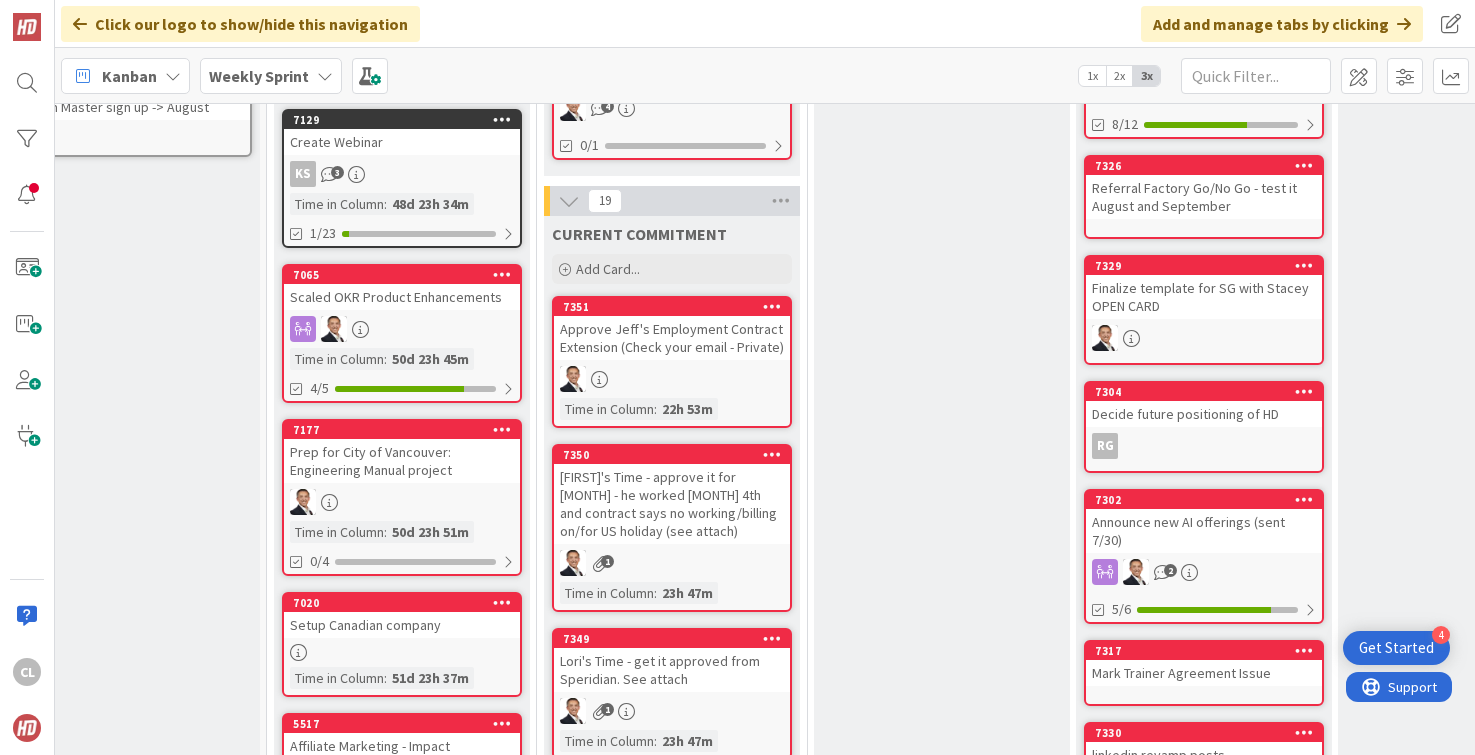 scroll, scrollTop: 0, scrollLeft: 0, axis: both 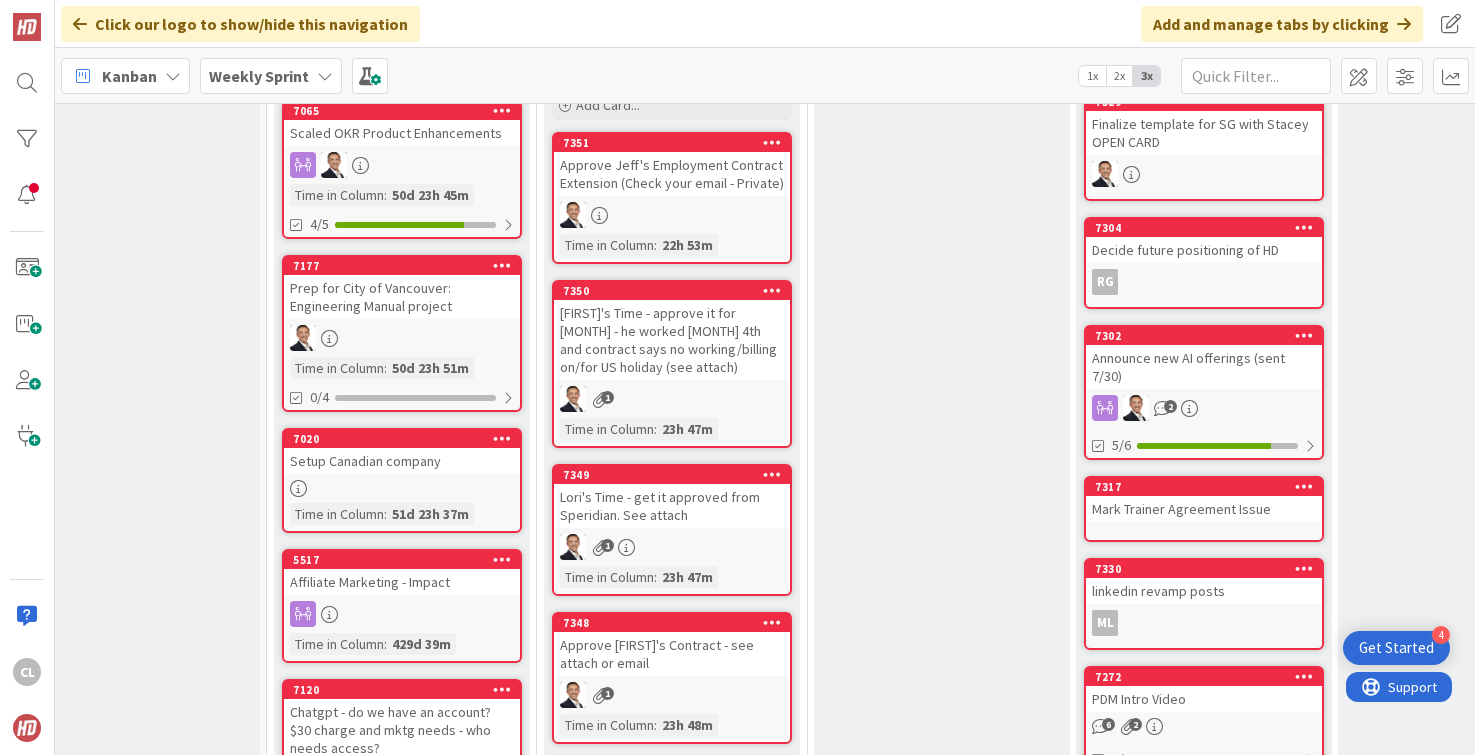 click on "[FIRST]'s Time - approve it for [MONTH] - he worked [MONTH] 4th and contract says no working/billing on/for US holiday (see attach)" at bounding box center (672, 340) 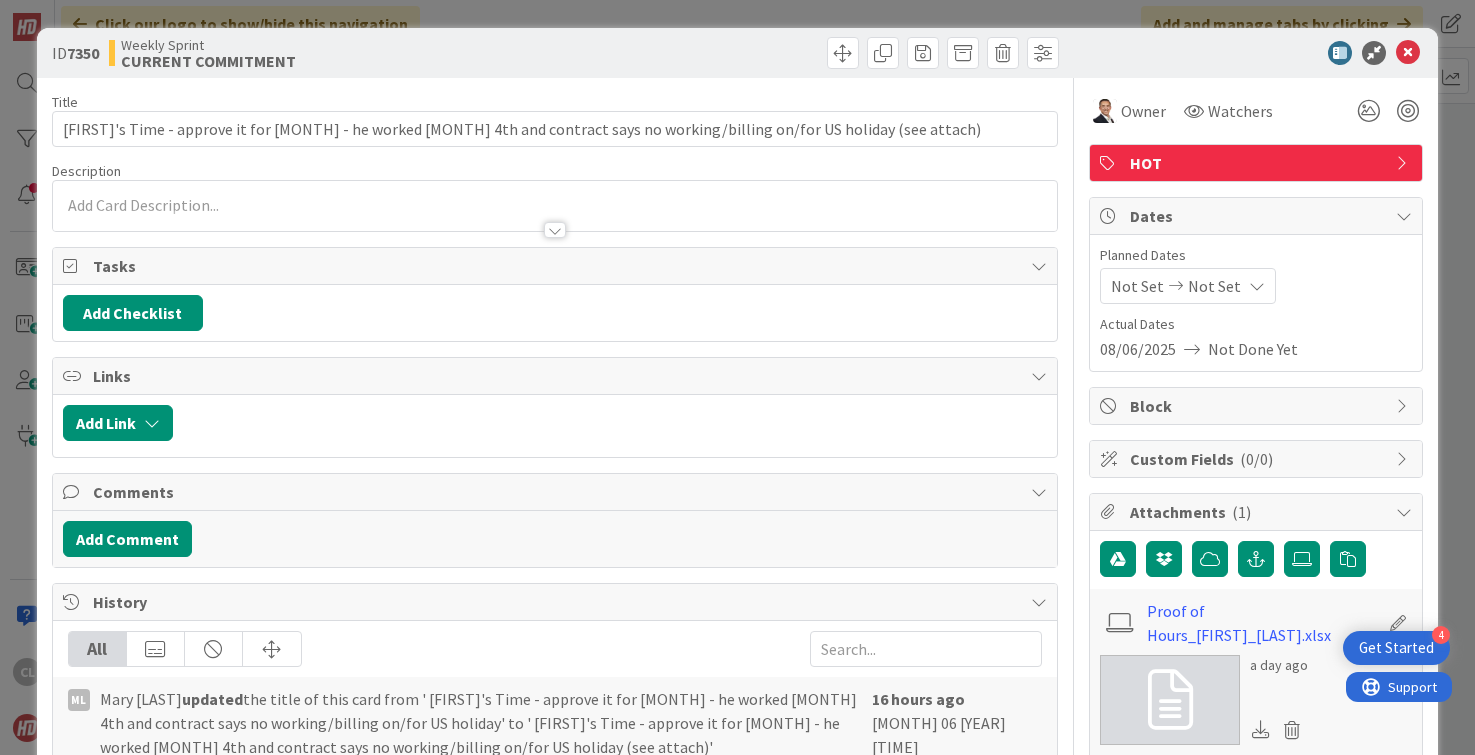 scroll, scrollTop: 0, scrollLeft: 0, axis: both 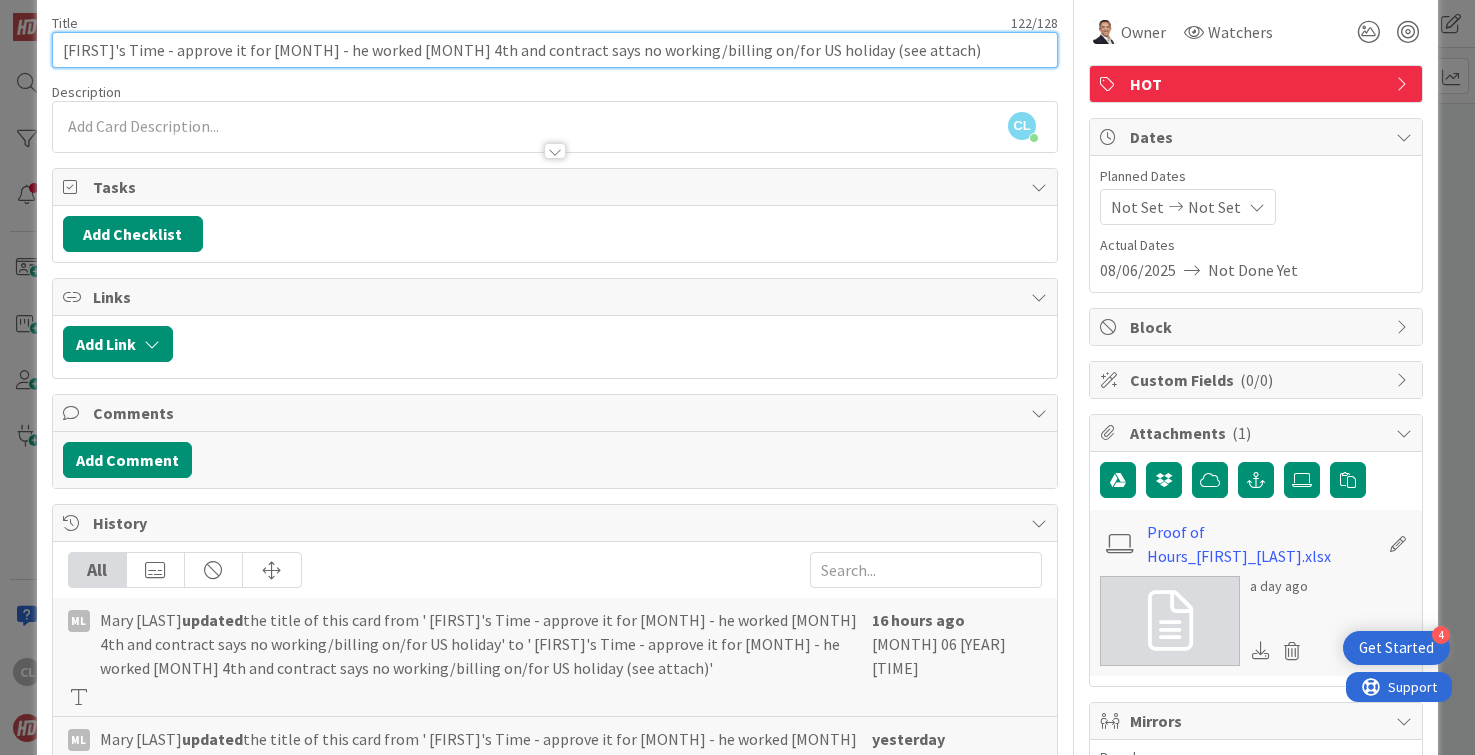 drag, startPoint x: 896, startPoint y: 51, endPoint x: 677, endPoint y: 52, distance: 219.00229 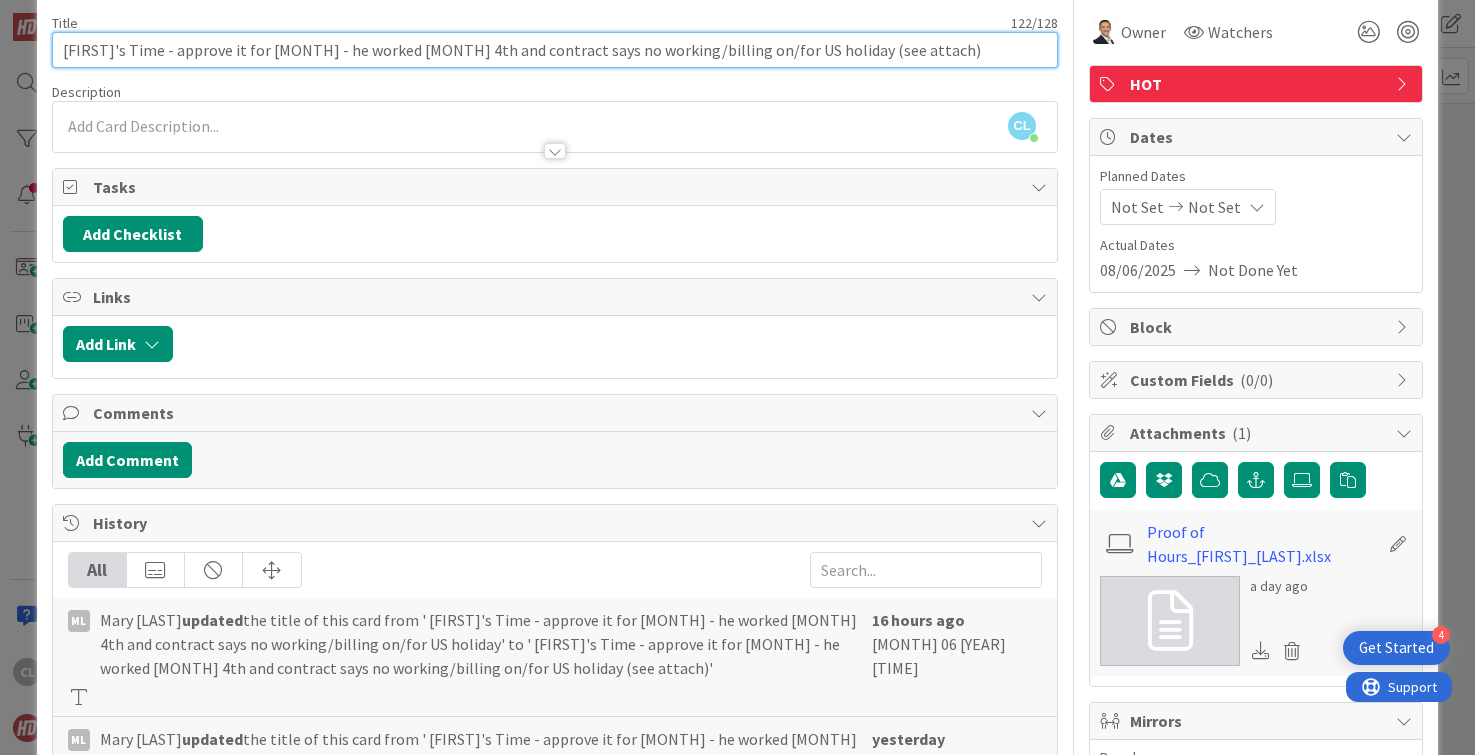 scroll, scrollTop: 0, scrollLeft: 0, axis: both 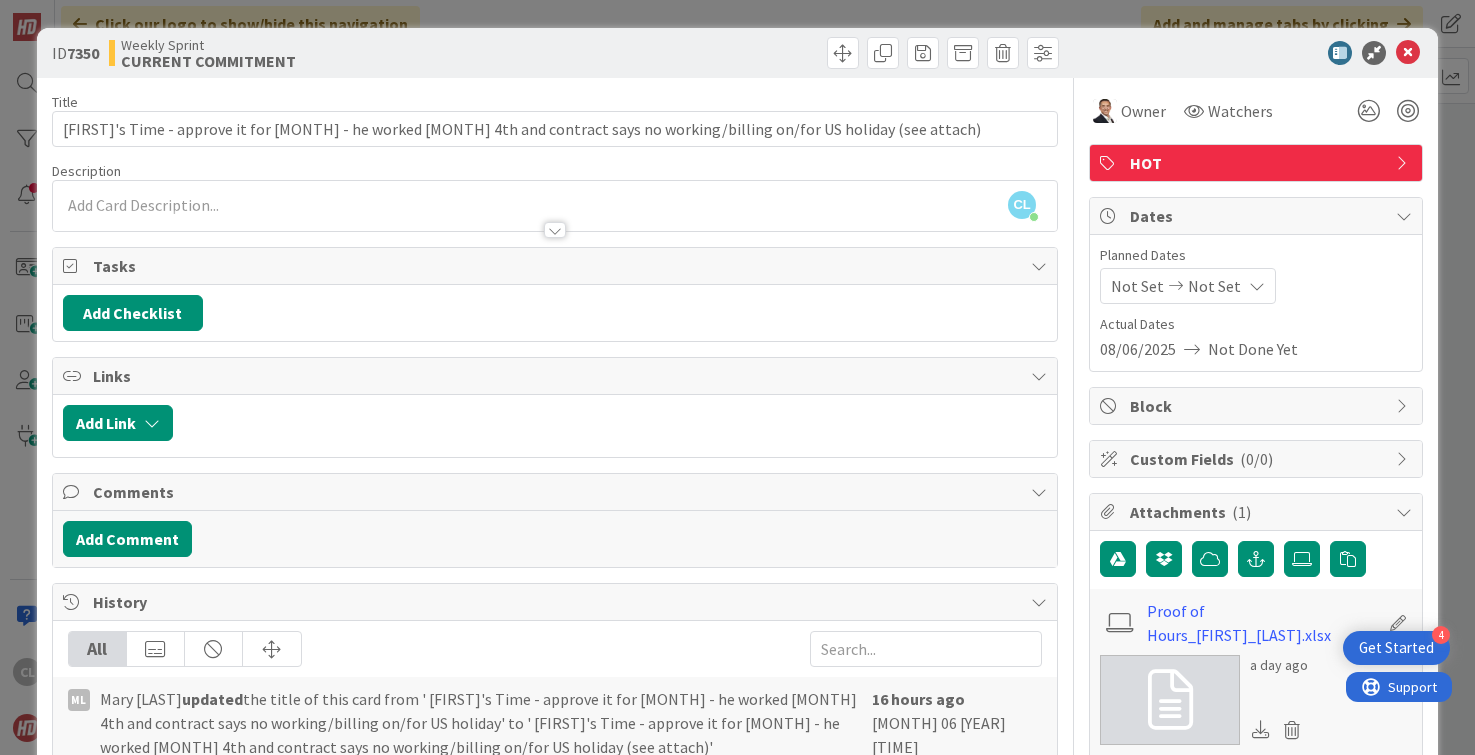 click on "Title 122 / 128" at bounding box center [555, 102] 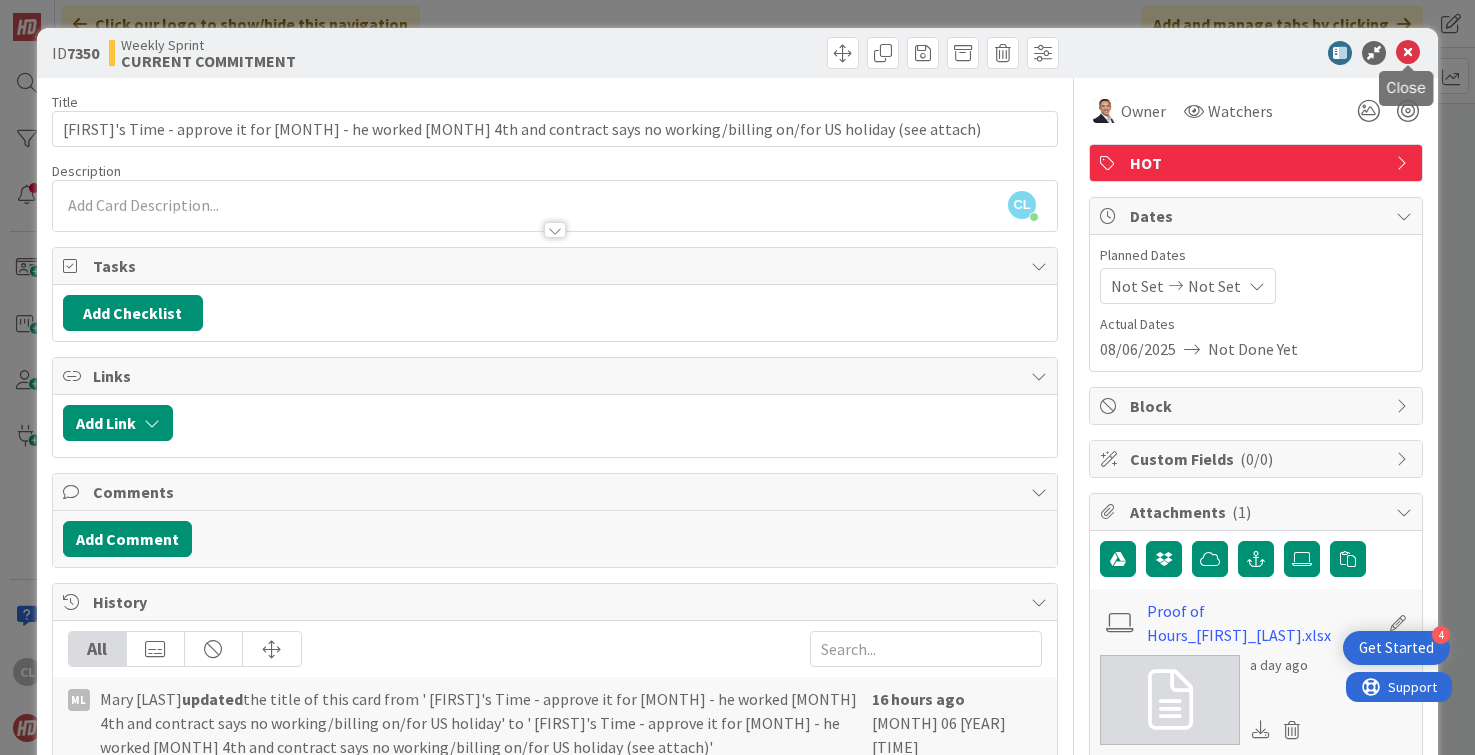 click at bounding box center (1408, 53) 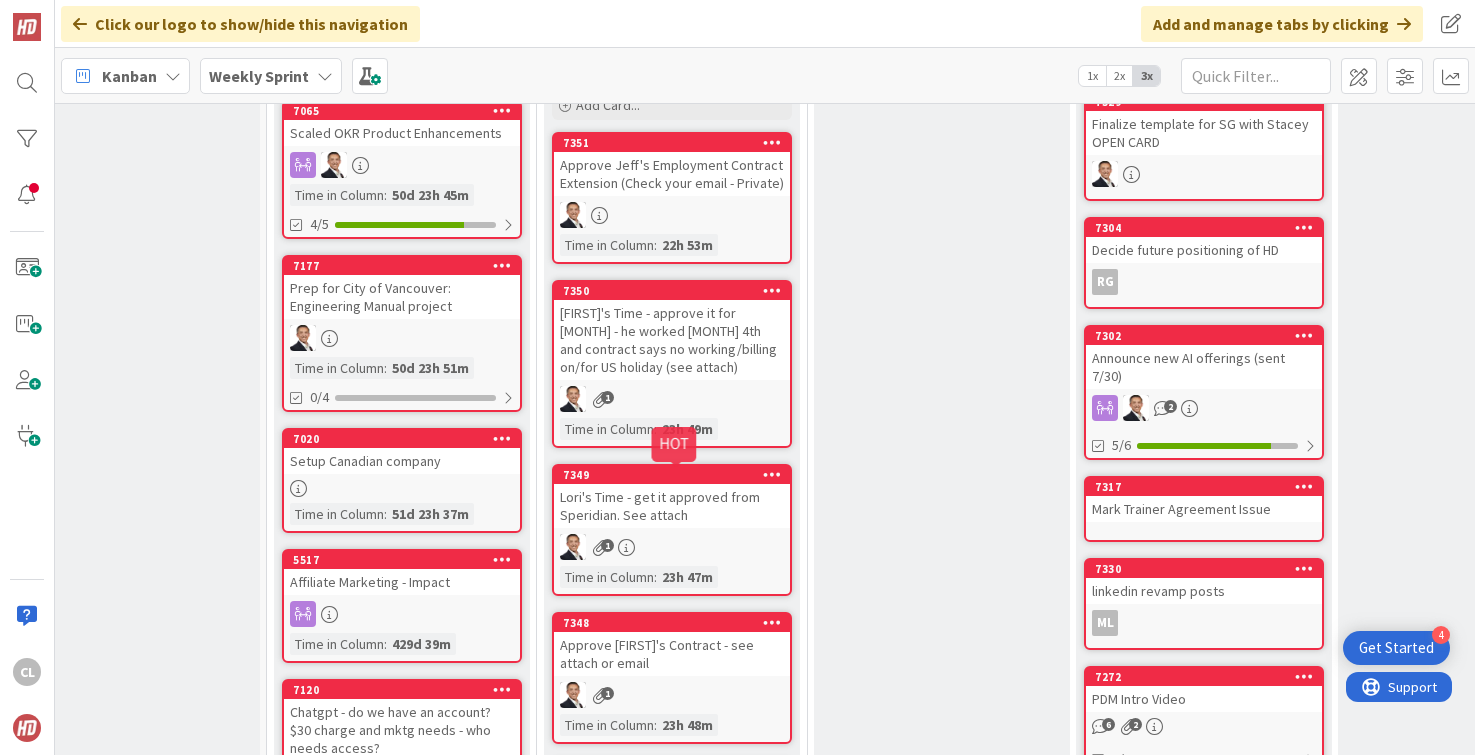 scroll, scrollTop: 0, scrollLeft: 0, axis: both 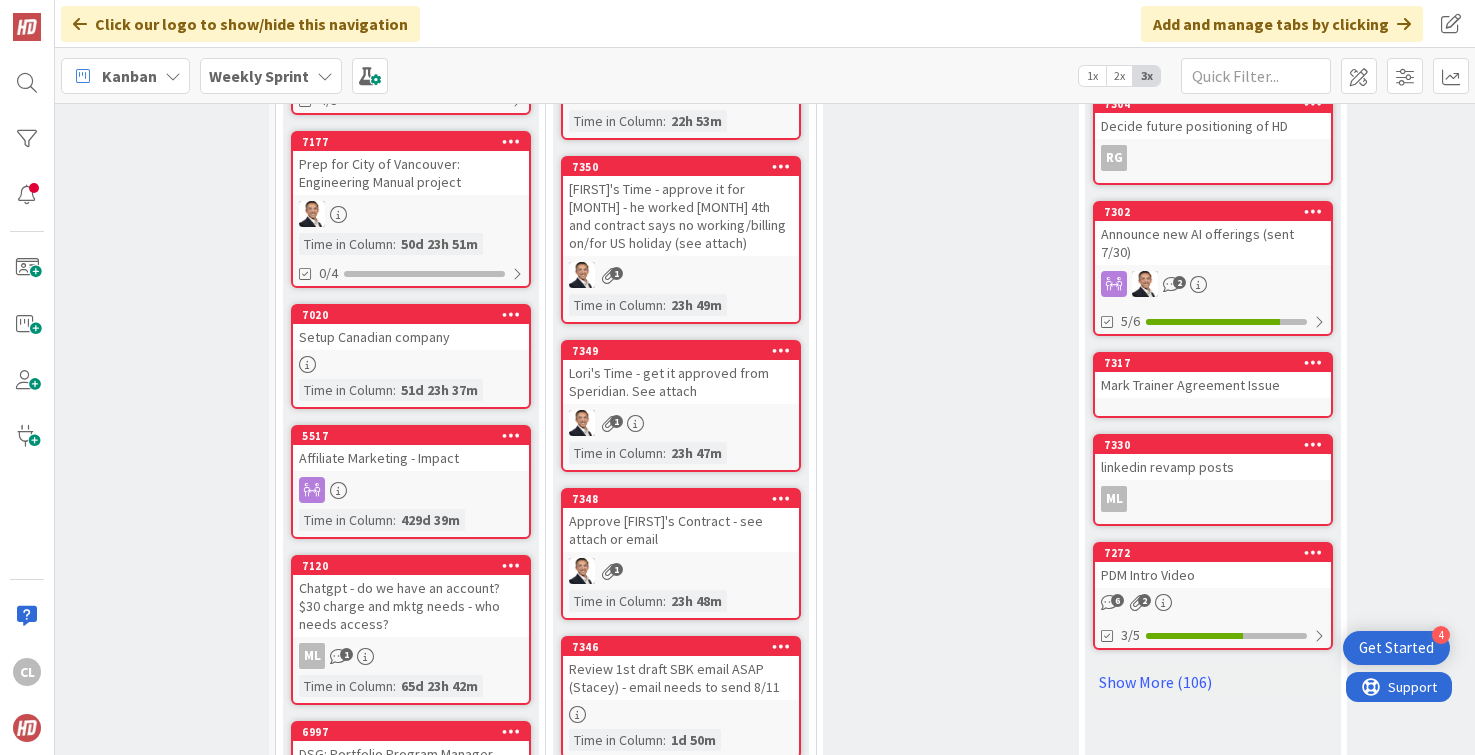 click on "1" at bounding box center (681, 423) 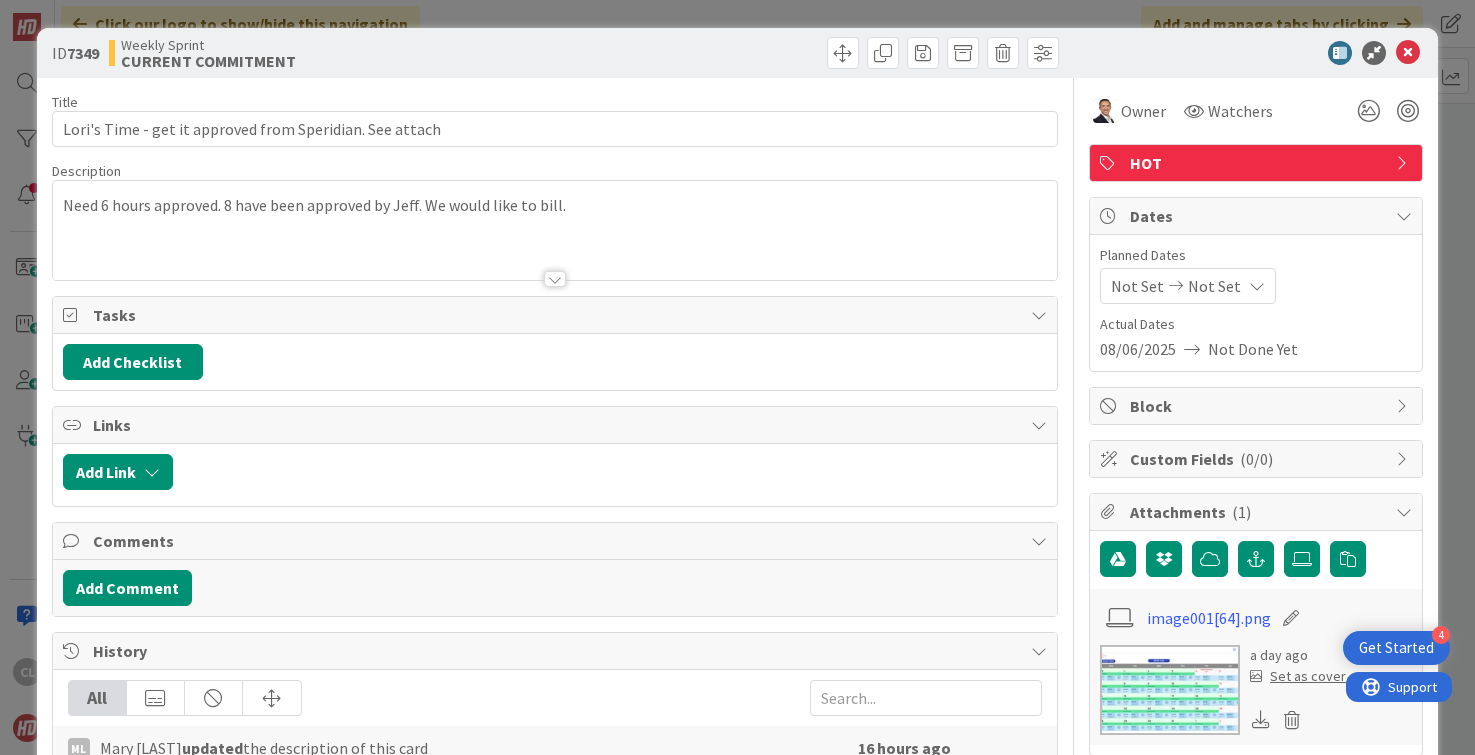 scroll, scrollTop: 0, scrollLeft: 0, axis: both 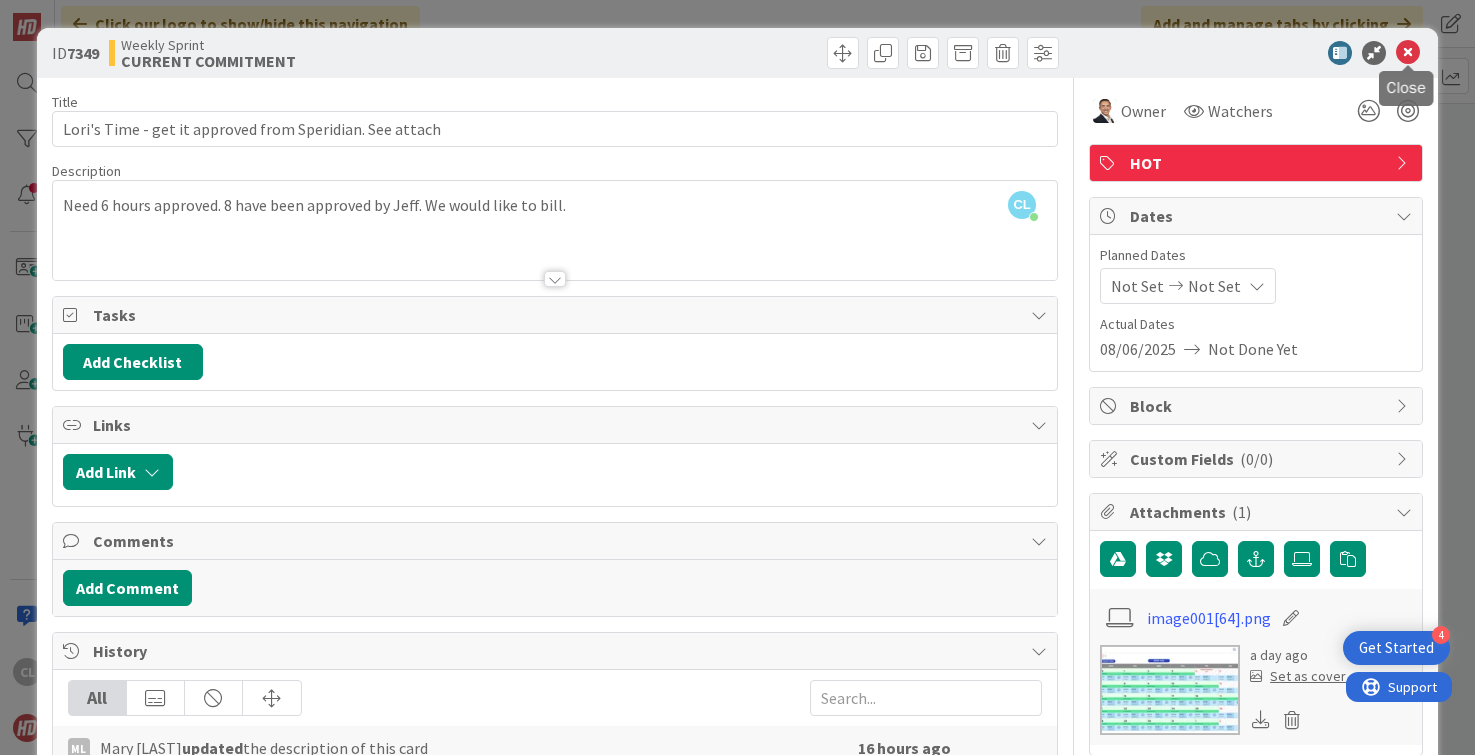 click at bounding box center [1408, 53] 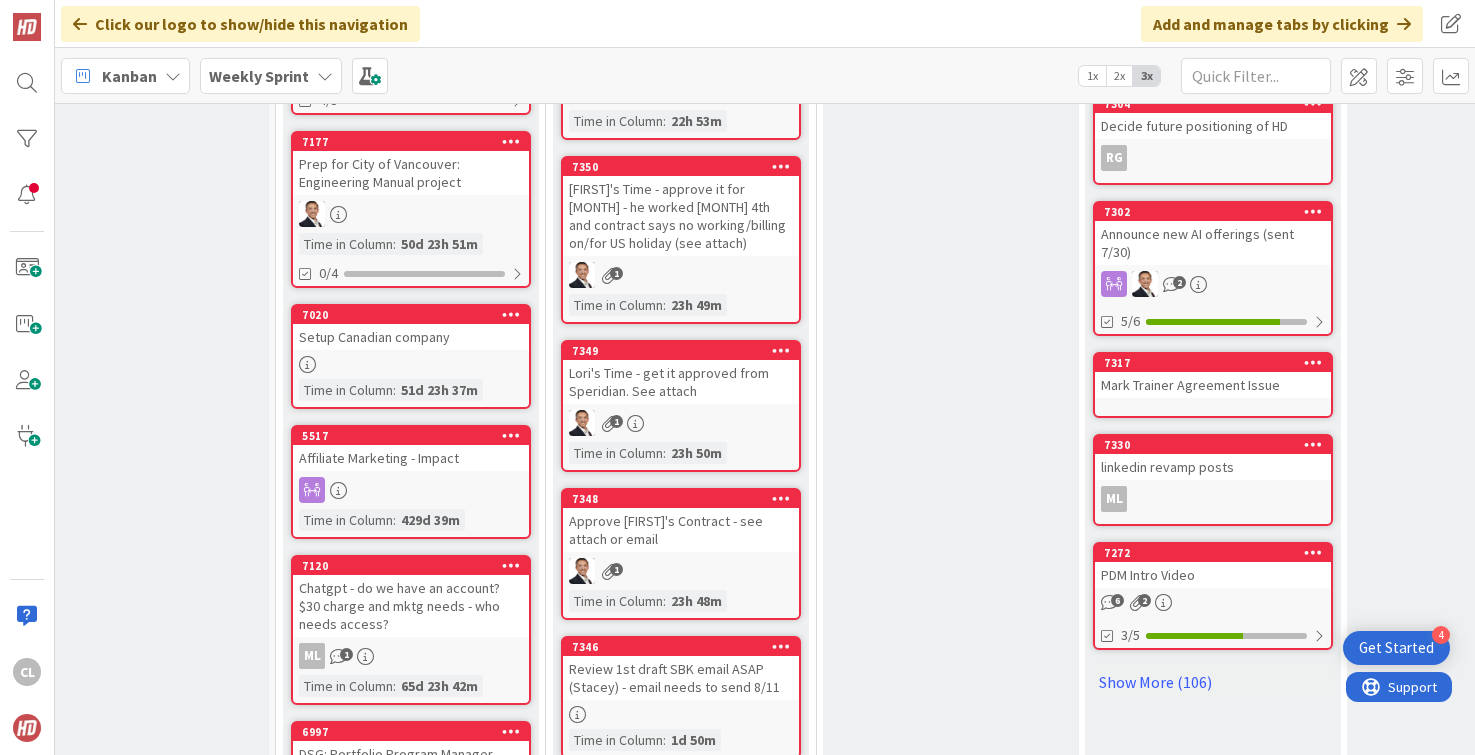 scroll, scrollTop: 0, scrollLeft: 0, axis: both 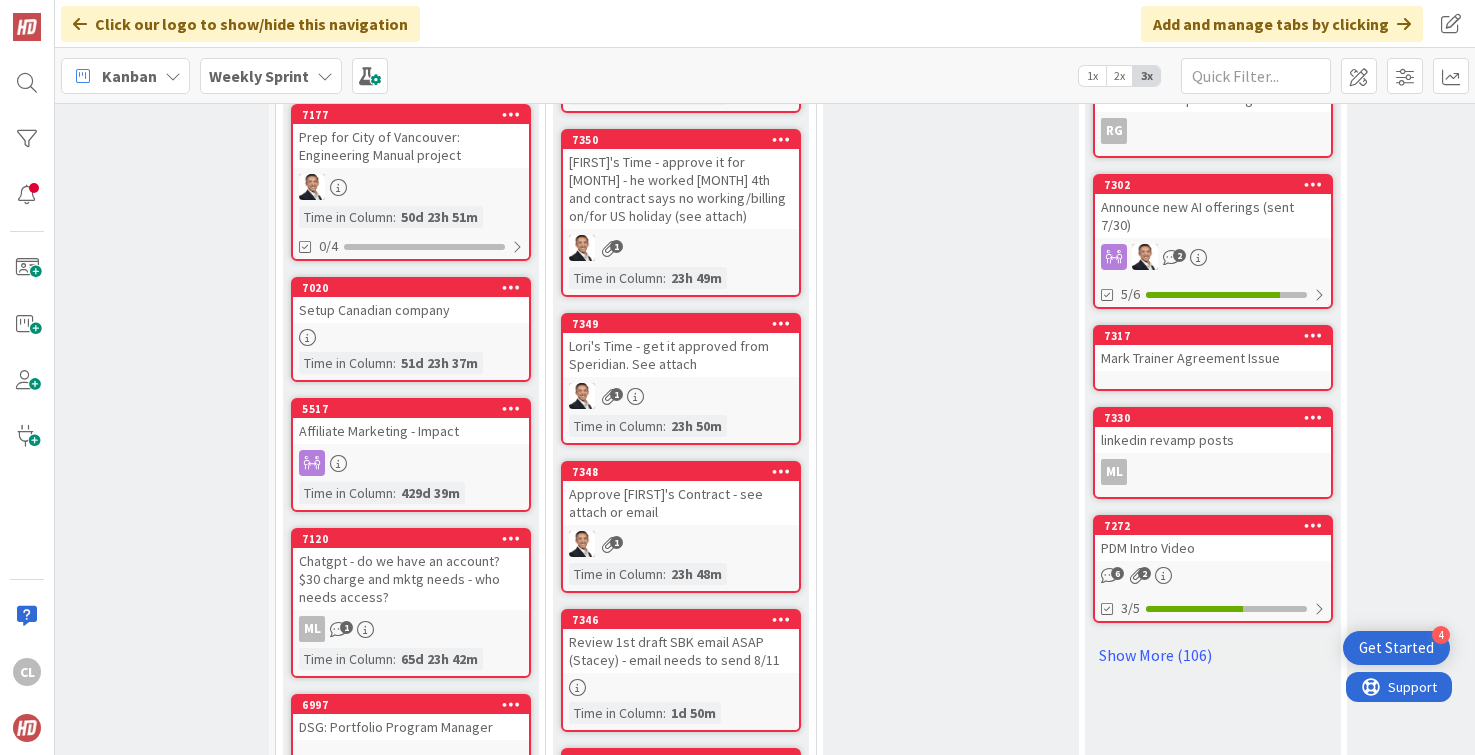click on "Approve [FIRST]'s Contract - see attach or email" at bounding box center [681, 503] 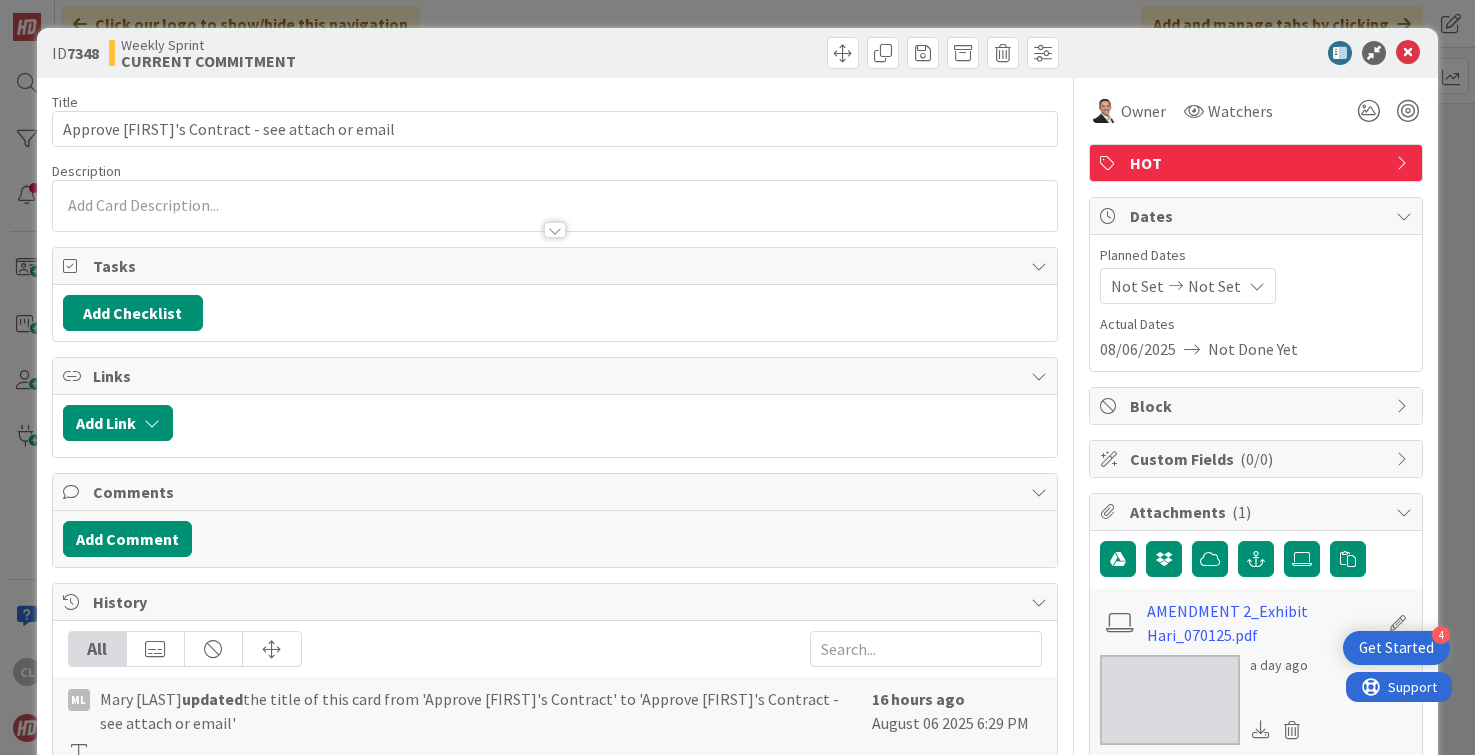 scroll, scrollTop: 0, scrollLeft: 0, axis: both 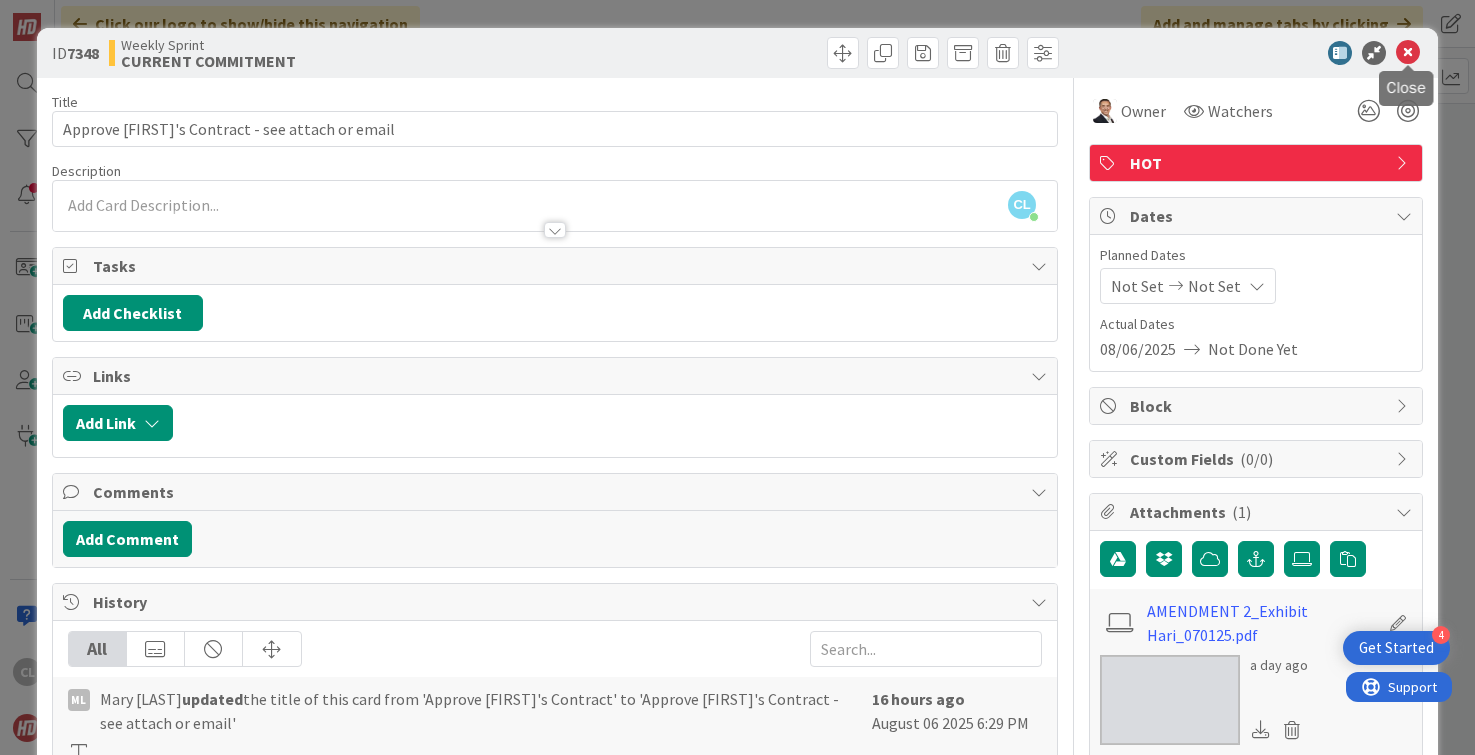 click at bounding box center (1408, 53) 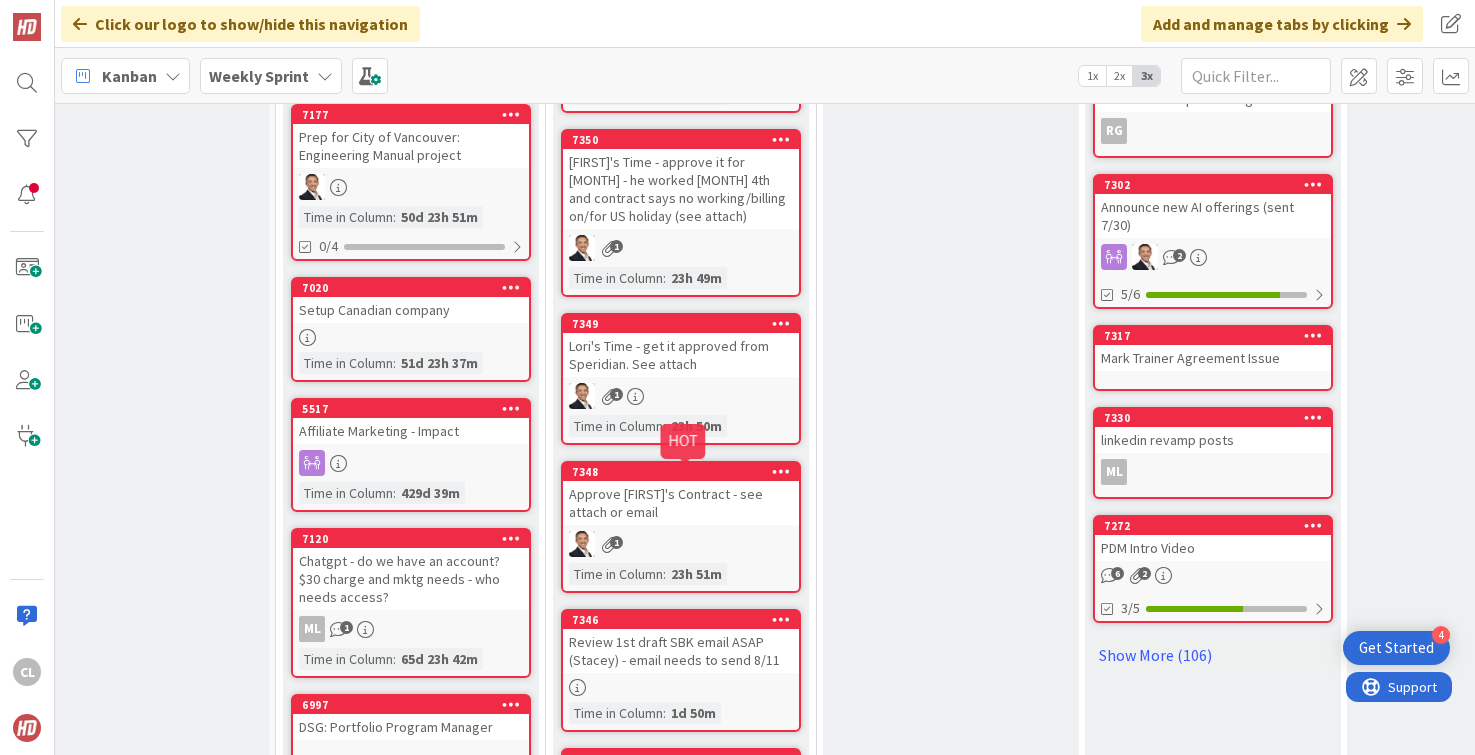 scroll, scrollTop: 0, scrollLeft: 0, axis: both 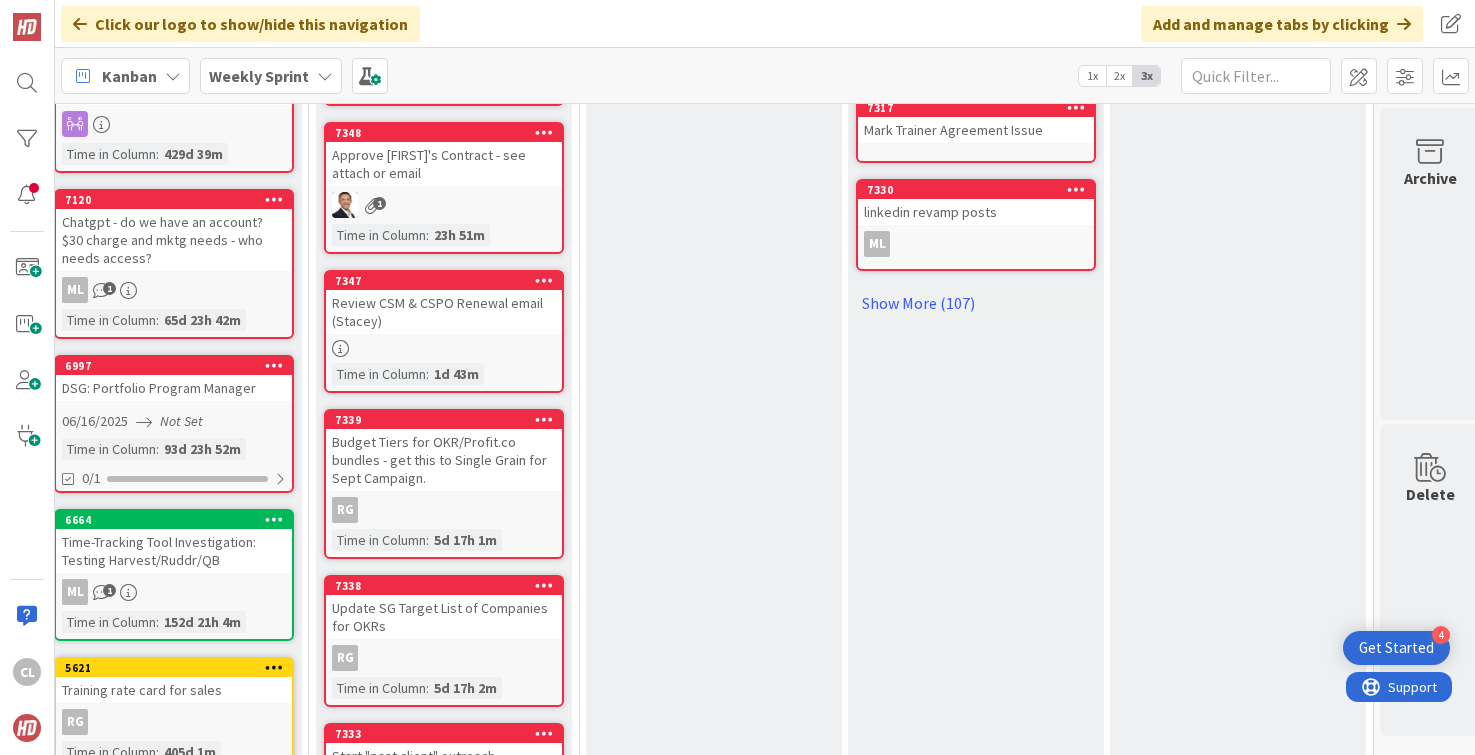 click at bounding box center [444, 348] 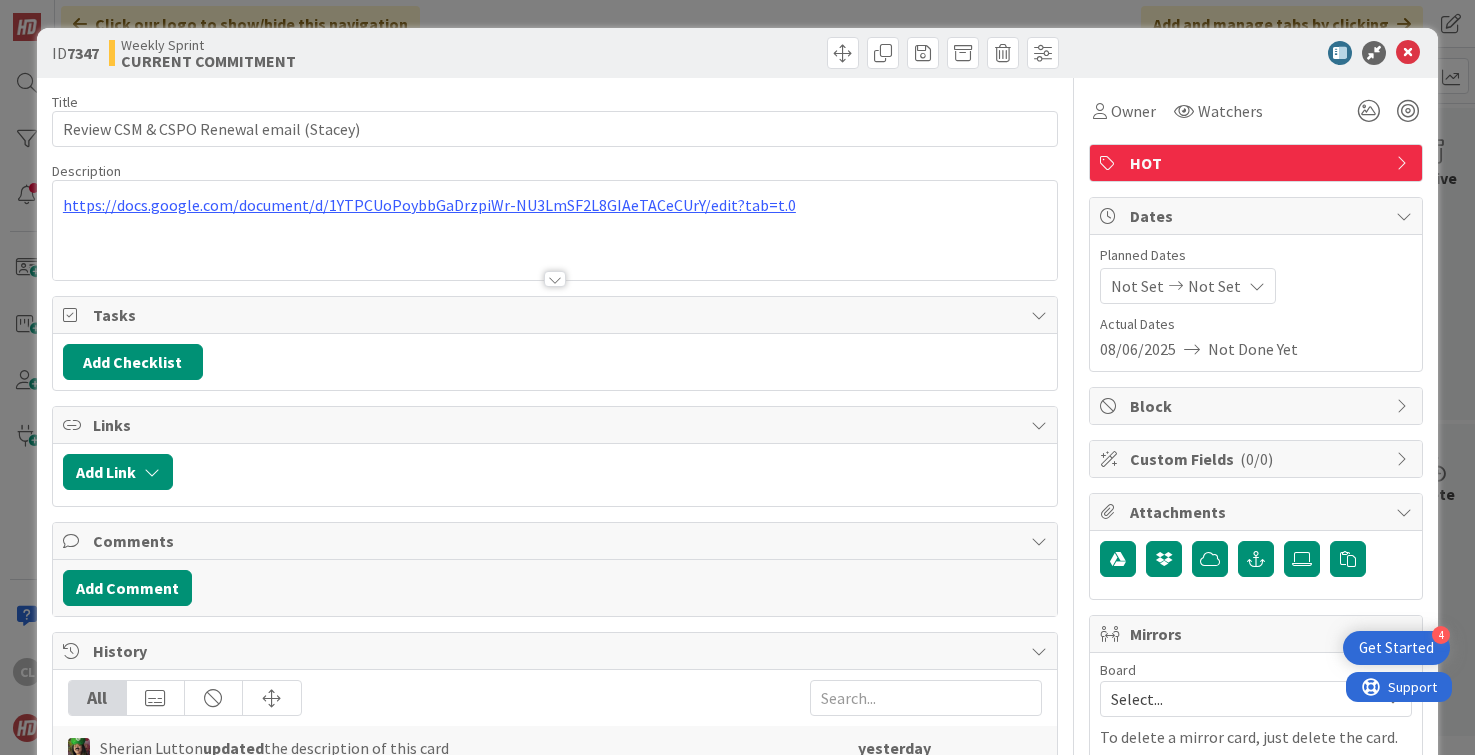 scroll, scrollTop: 0, scrollLeft: 0, axis: both 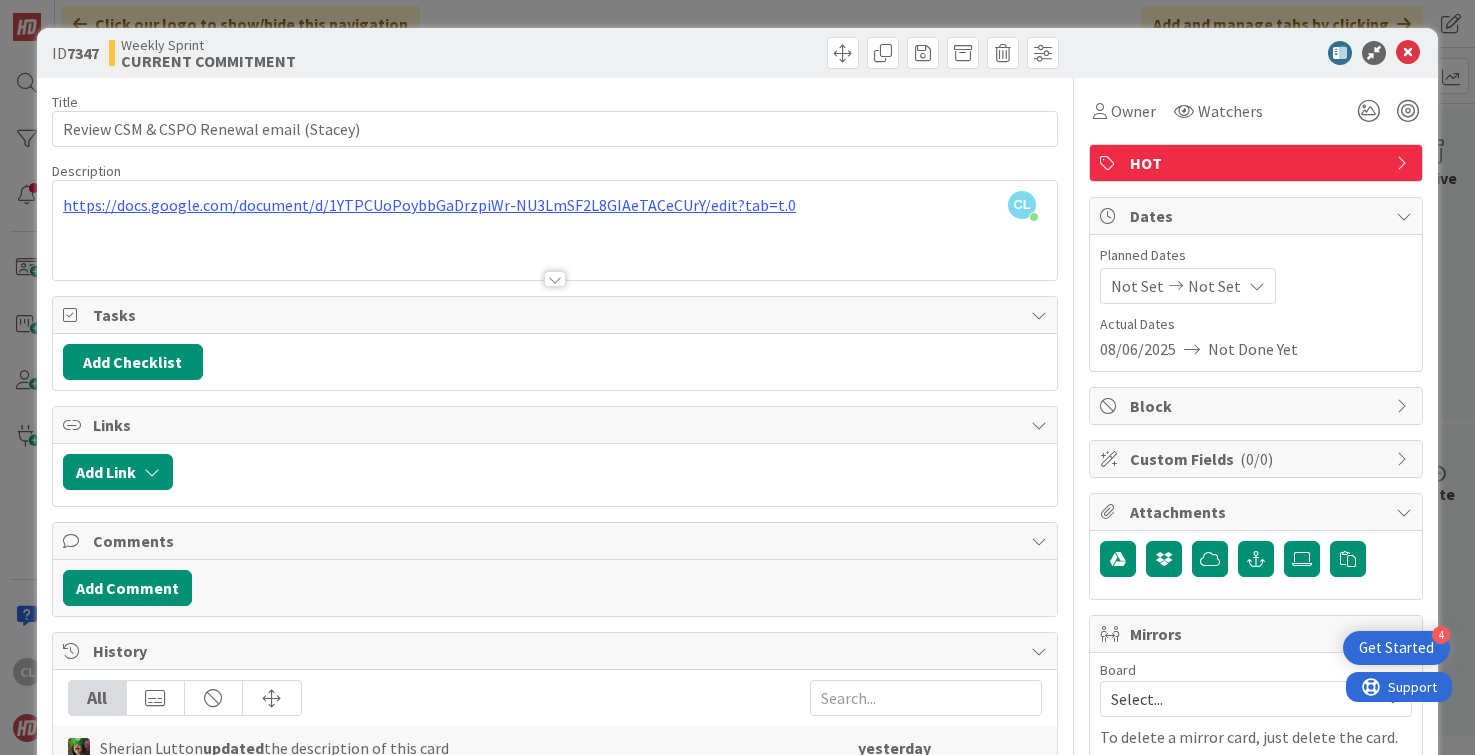 click at bounding box center [555, 254] 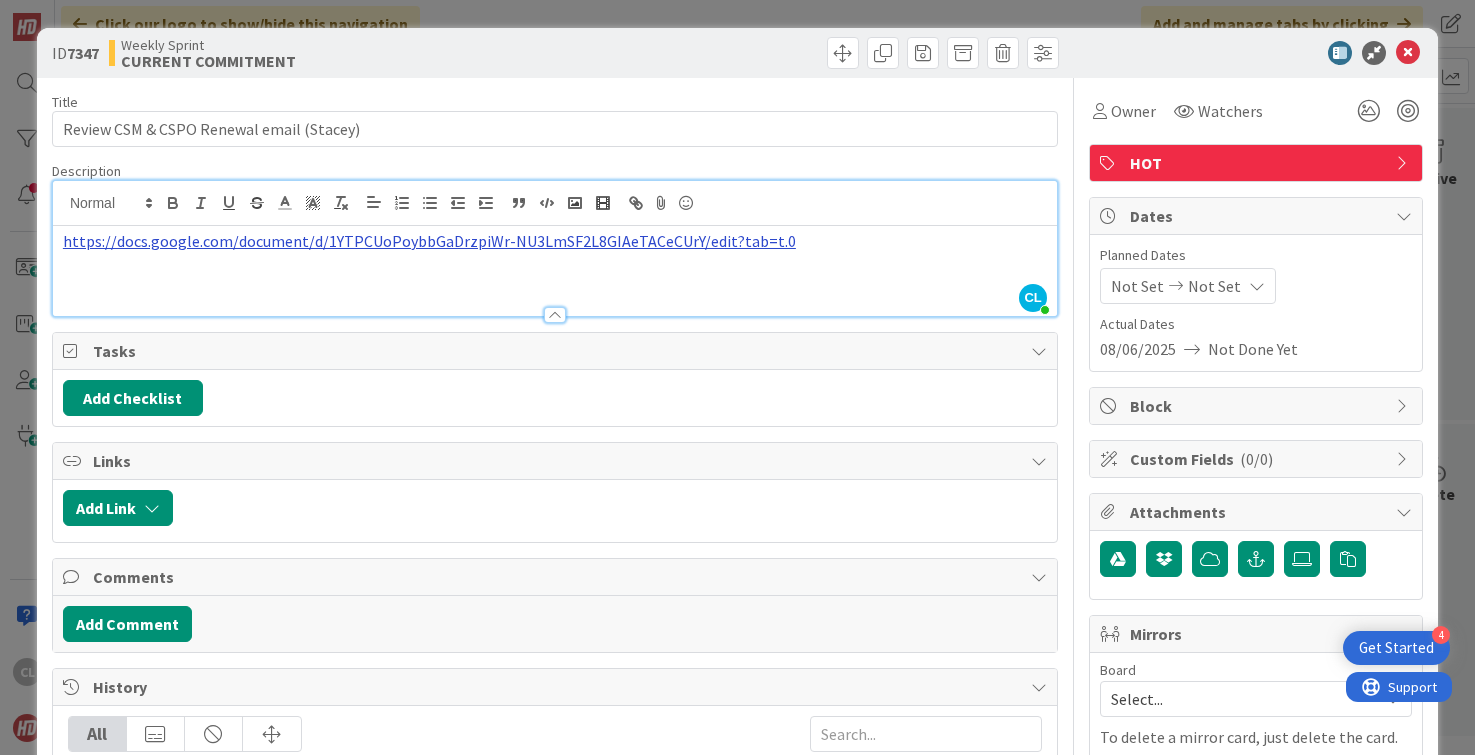 click on "https://docs.google.com/document/d/1YTPCUoPoybbGaDrzpiWr-NU3LmSF2L8GIAeTACeCUrY/edit?tab=t.0" at bounding box center [429, 241] 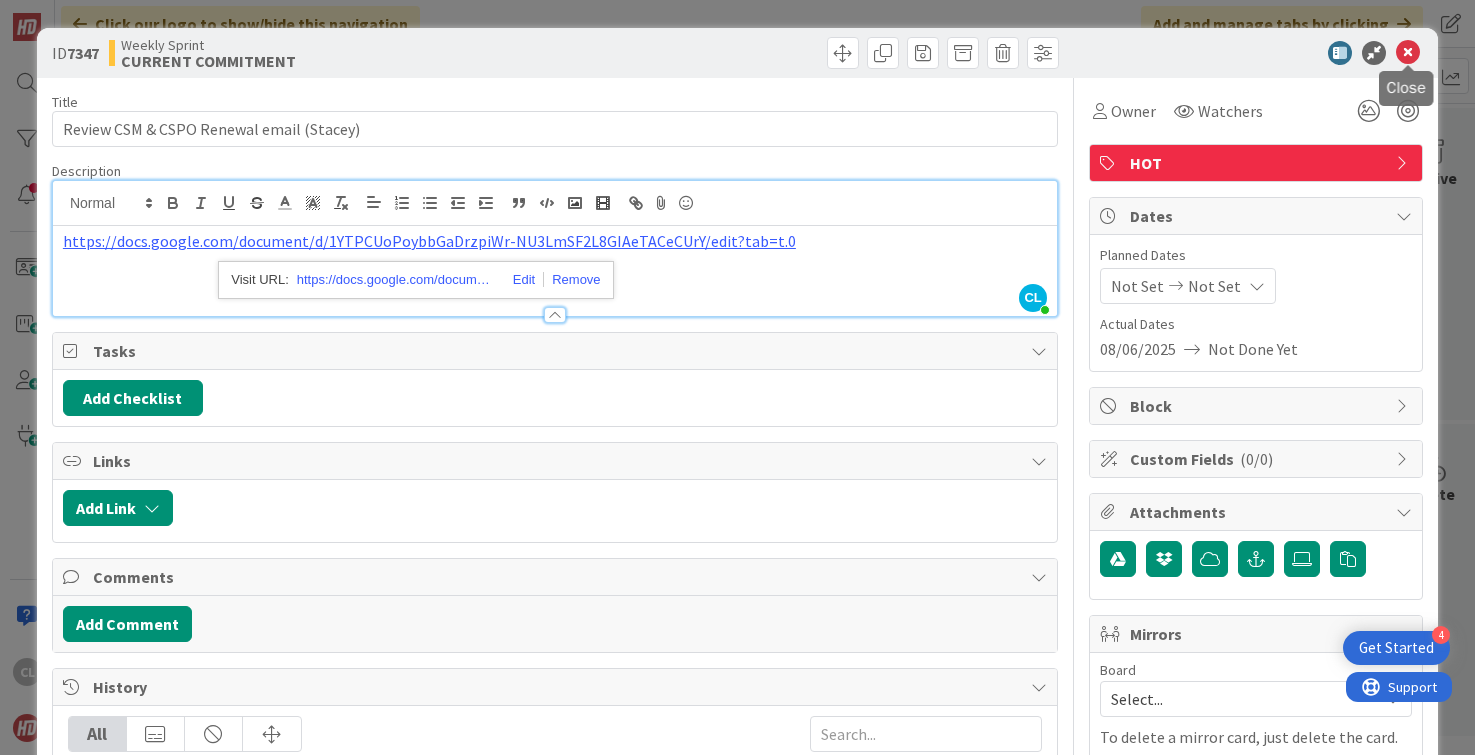 click at bounding box center (1408, 53) 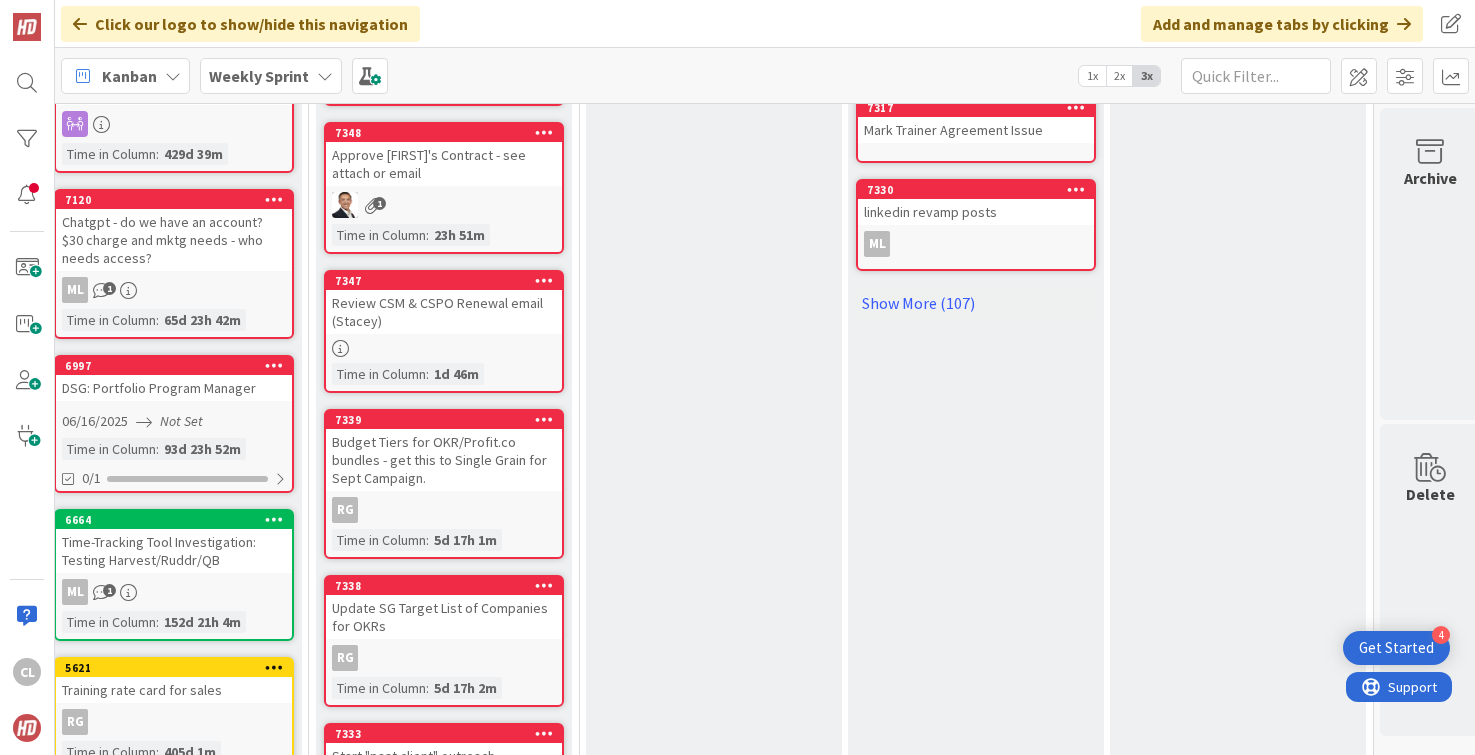 scroll, scrollTop: 0, scrollLeft: 0, axis: both 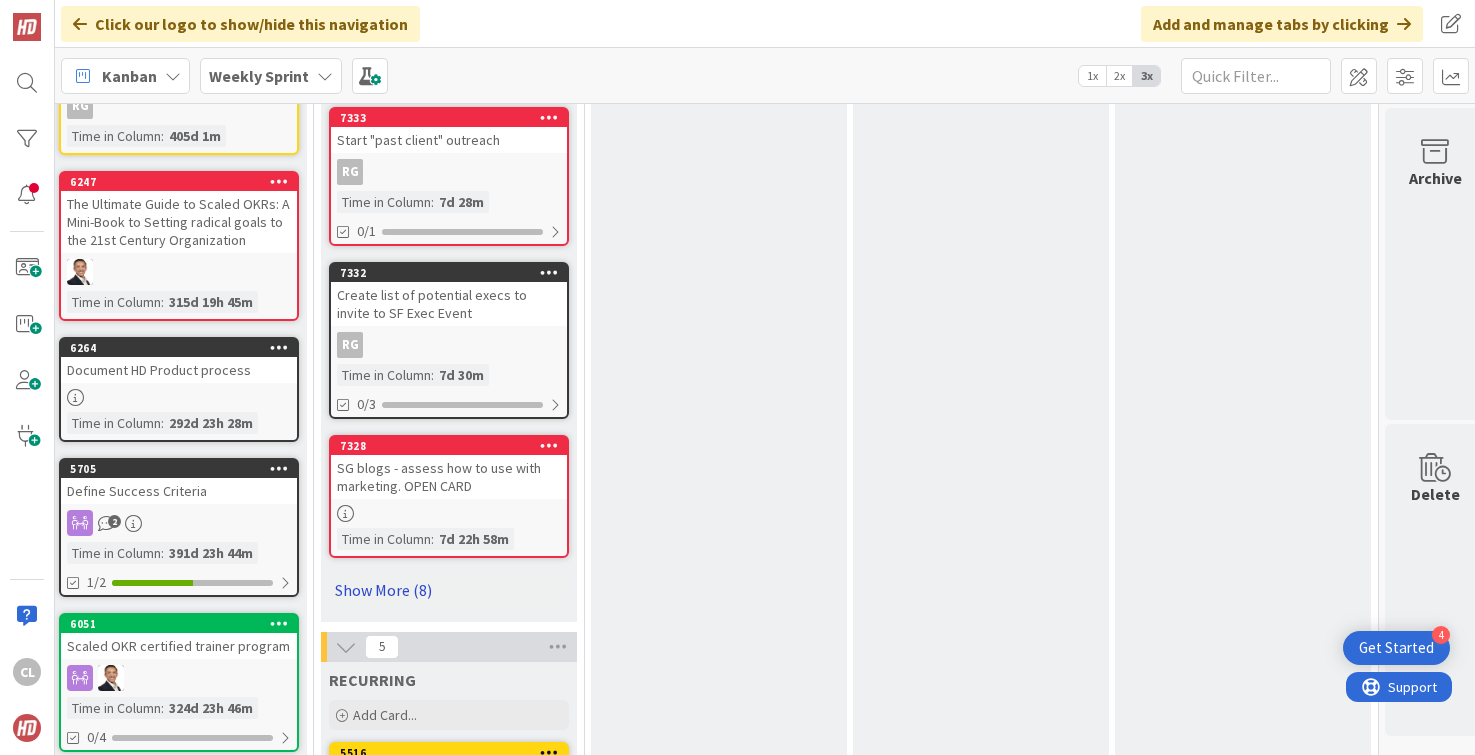 click on "Show More (8)" at bounding box center [449, 590] 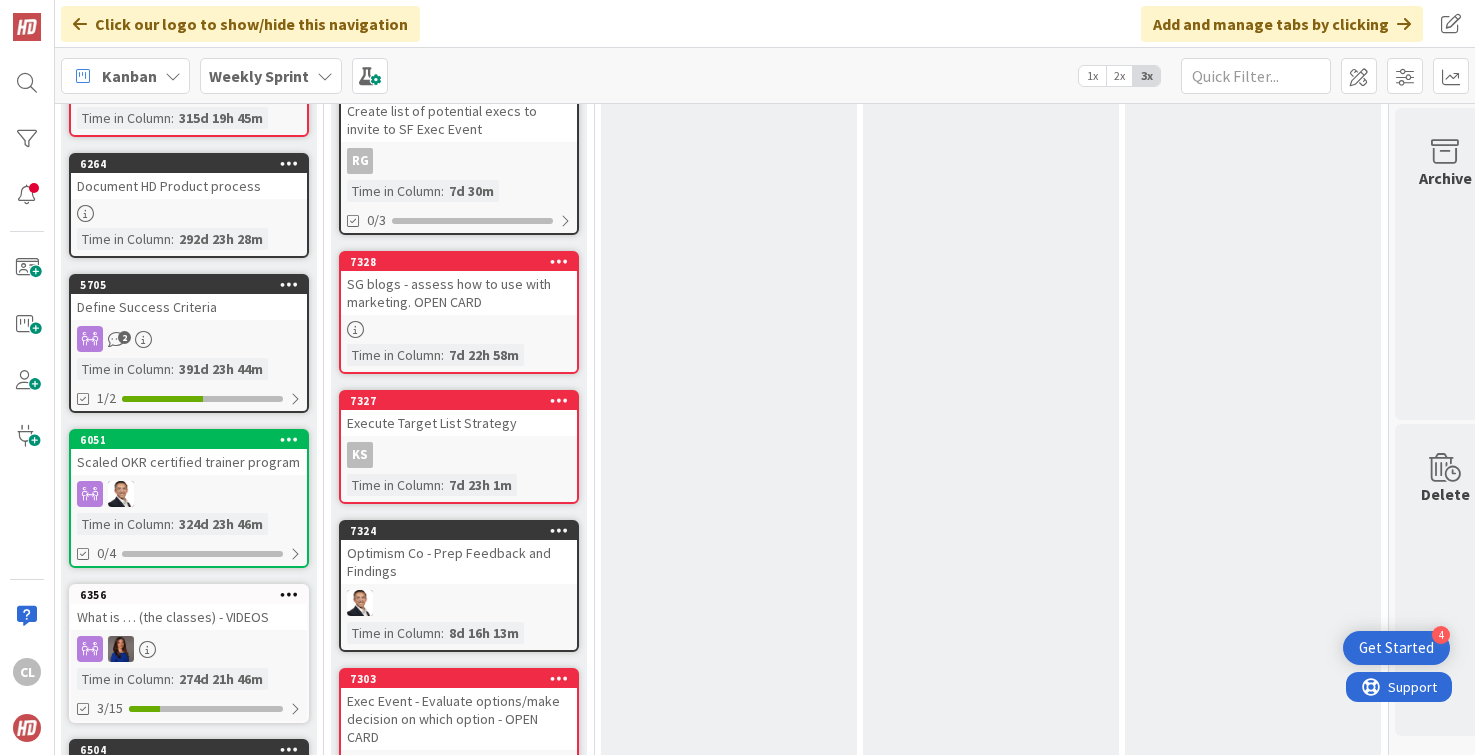 scroll, scrollTop: 2077, scrollLeft: 271, axis: both 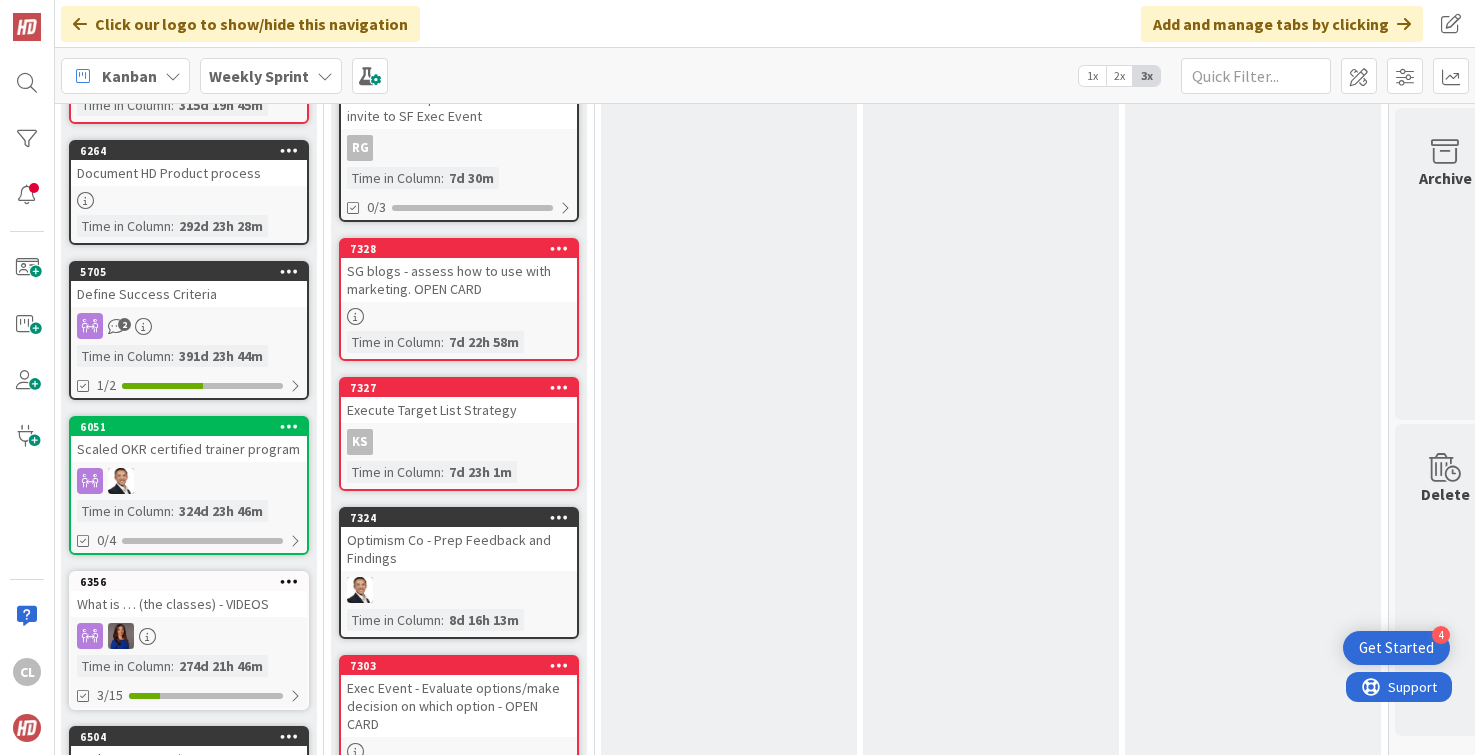 click at bounding box center [459, 316] 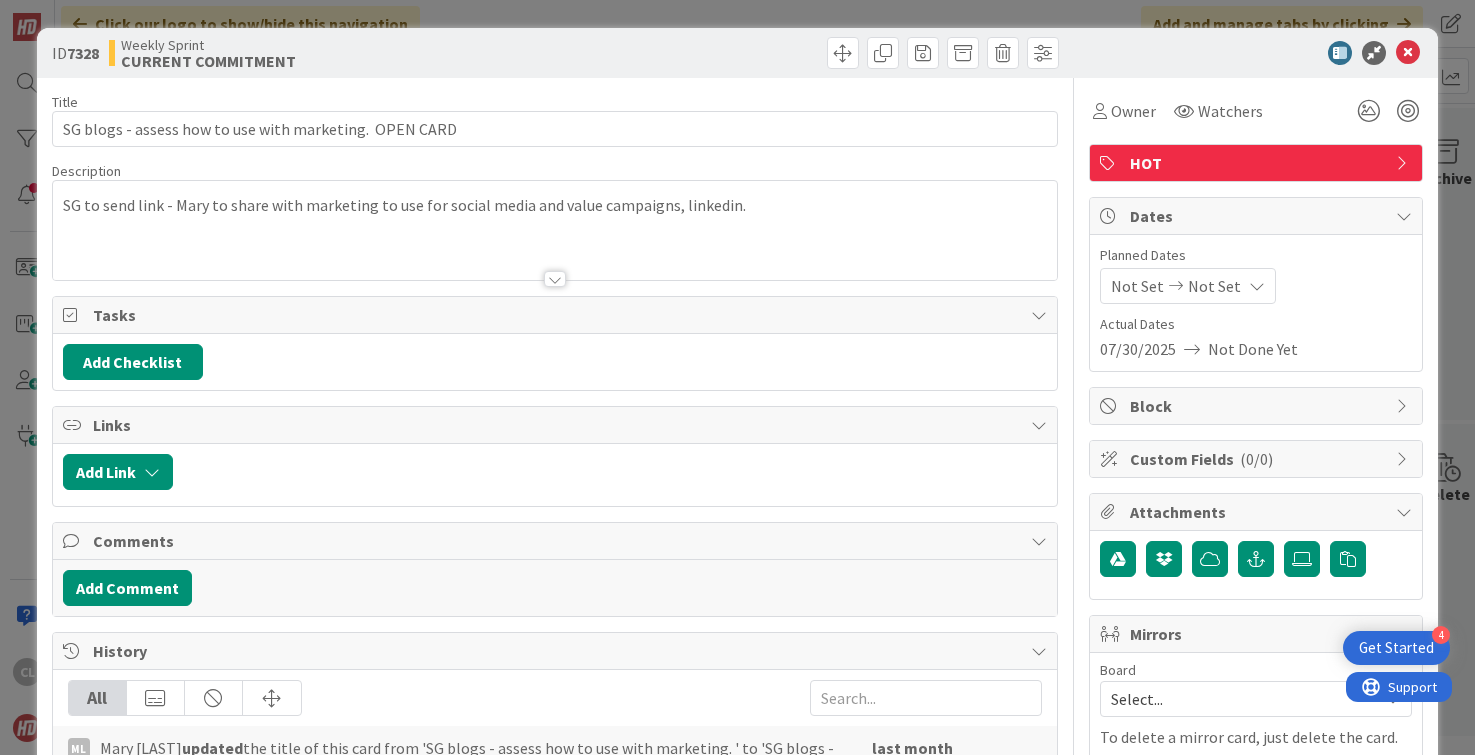 scroll, scrollTop: 0, scrollLeft: 0, axis: both 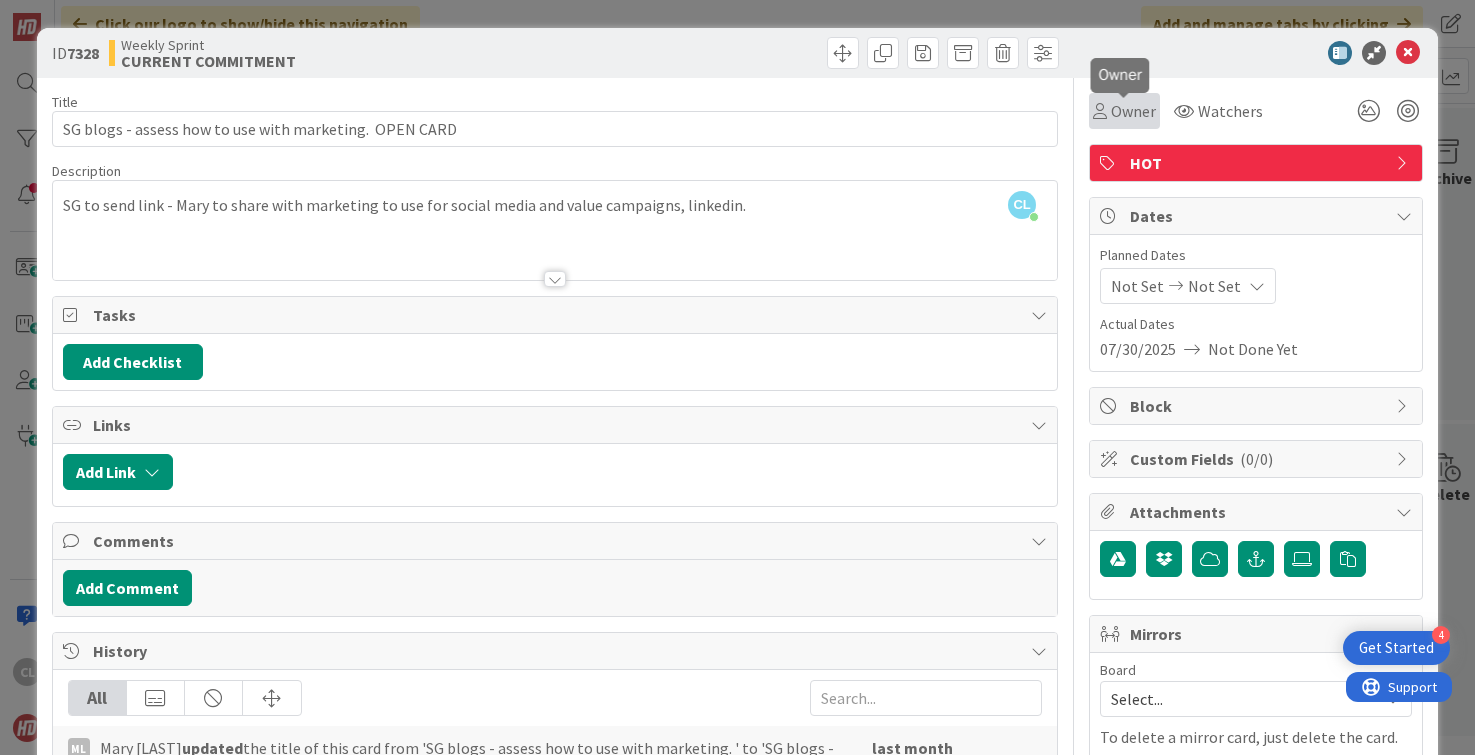 click on "Owner" at bounding box center [1133, 111] 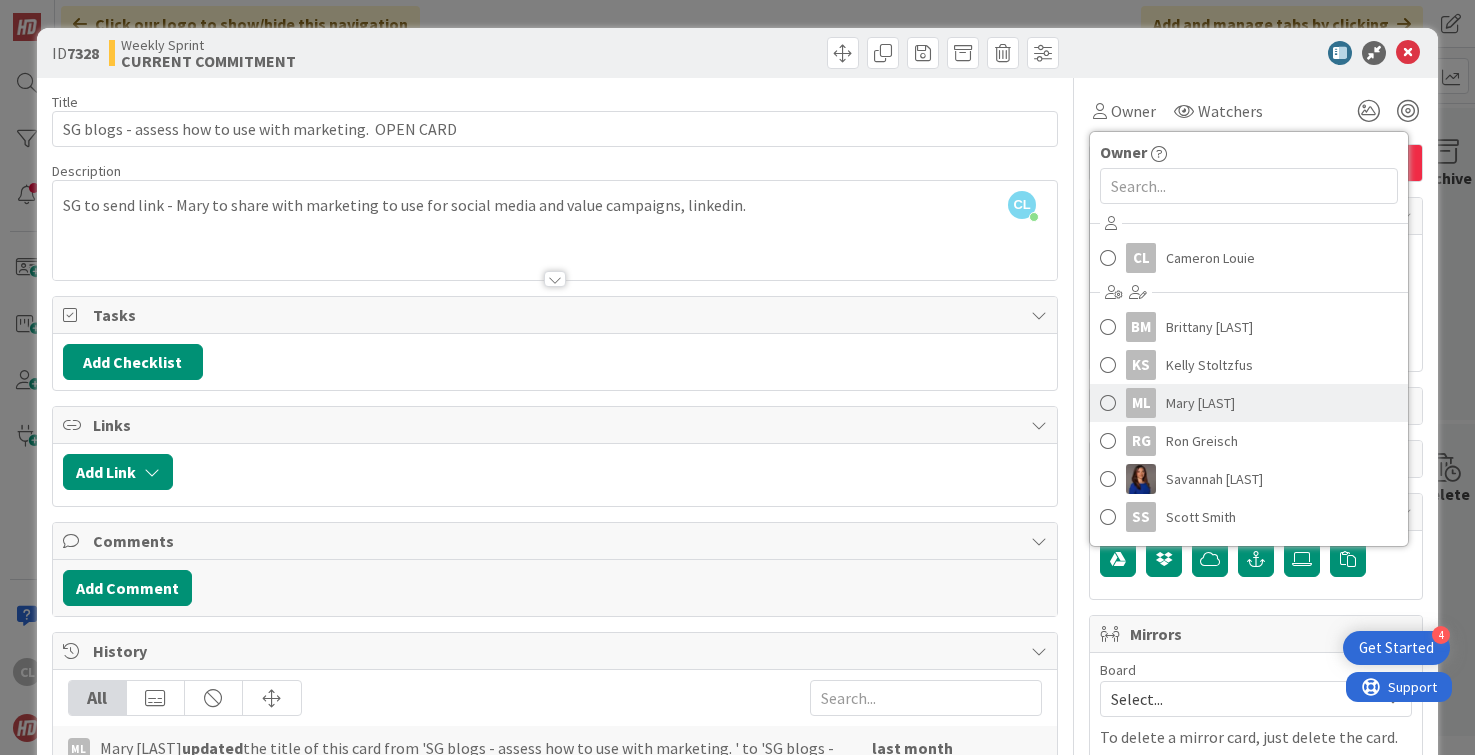 click on "Mary [LAST]" at bounding box center (1200, 403) 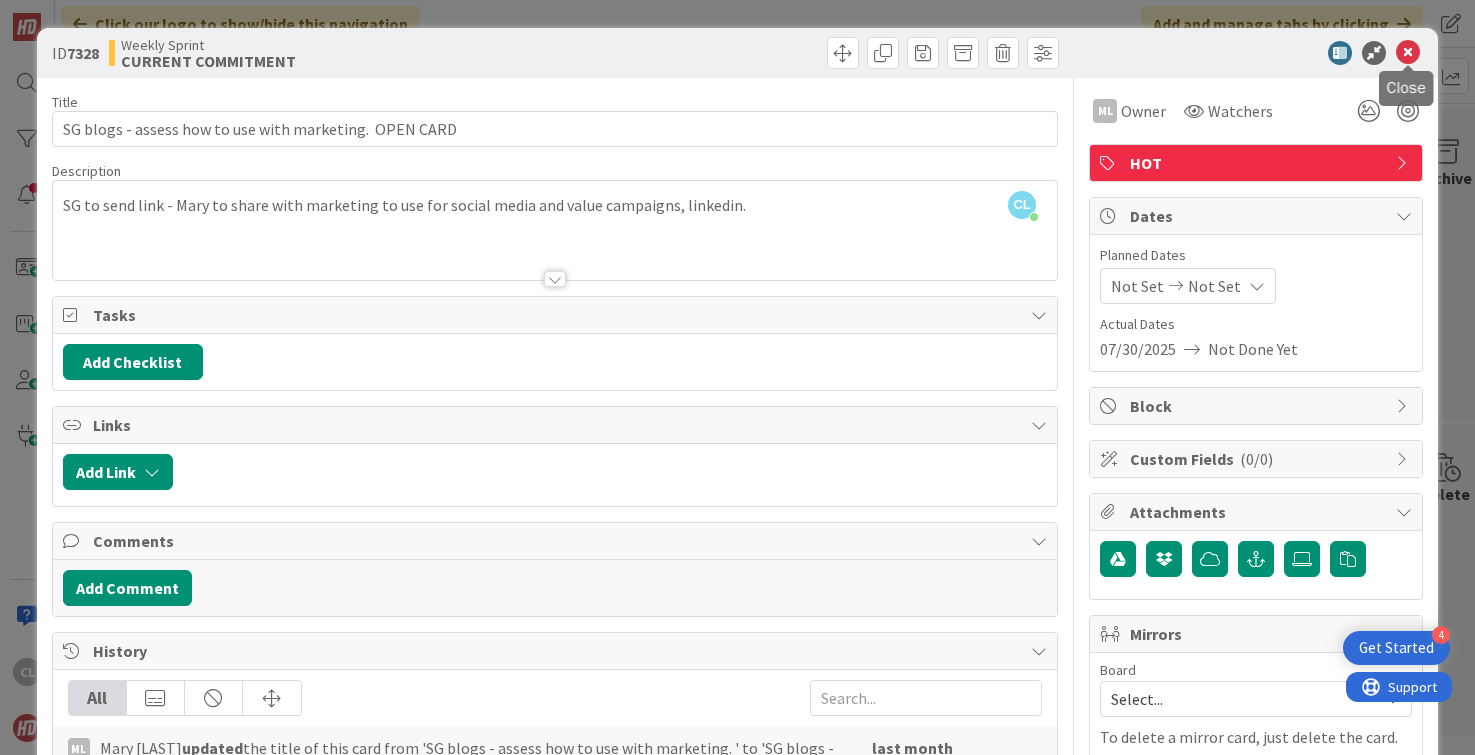 click at bounding box center [1408, 53] 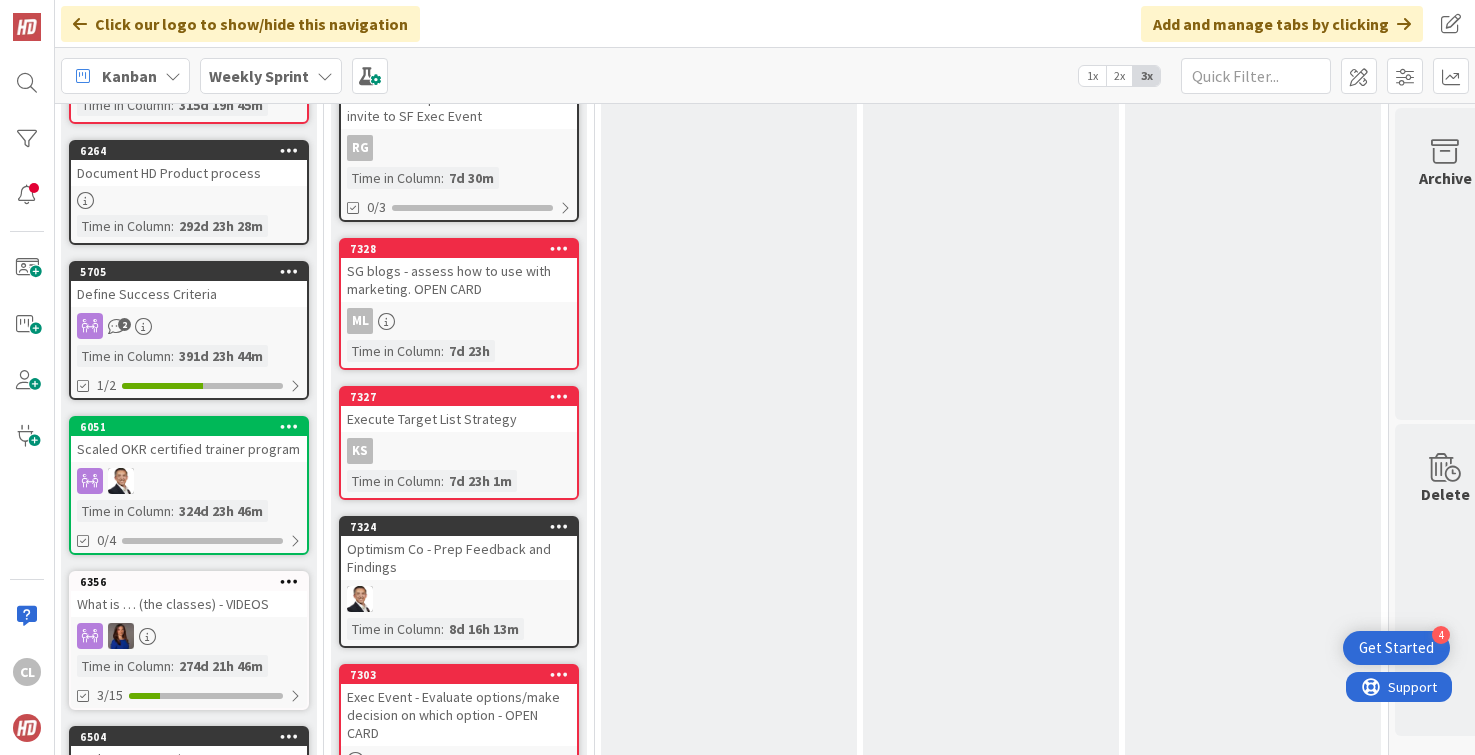 scroll, scrollTop: 0, scrollLeft: 0, axis: both 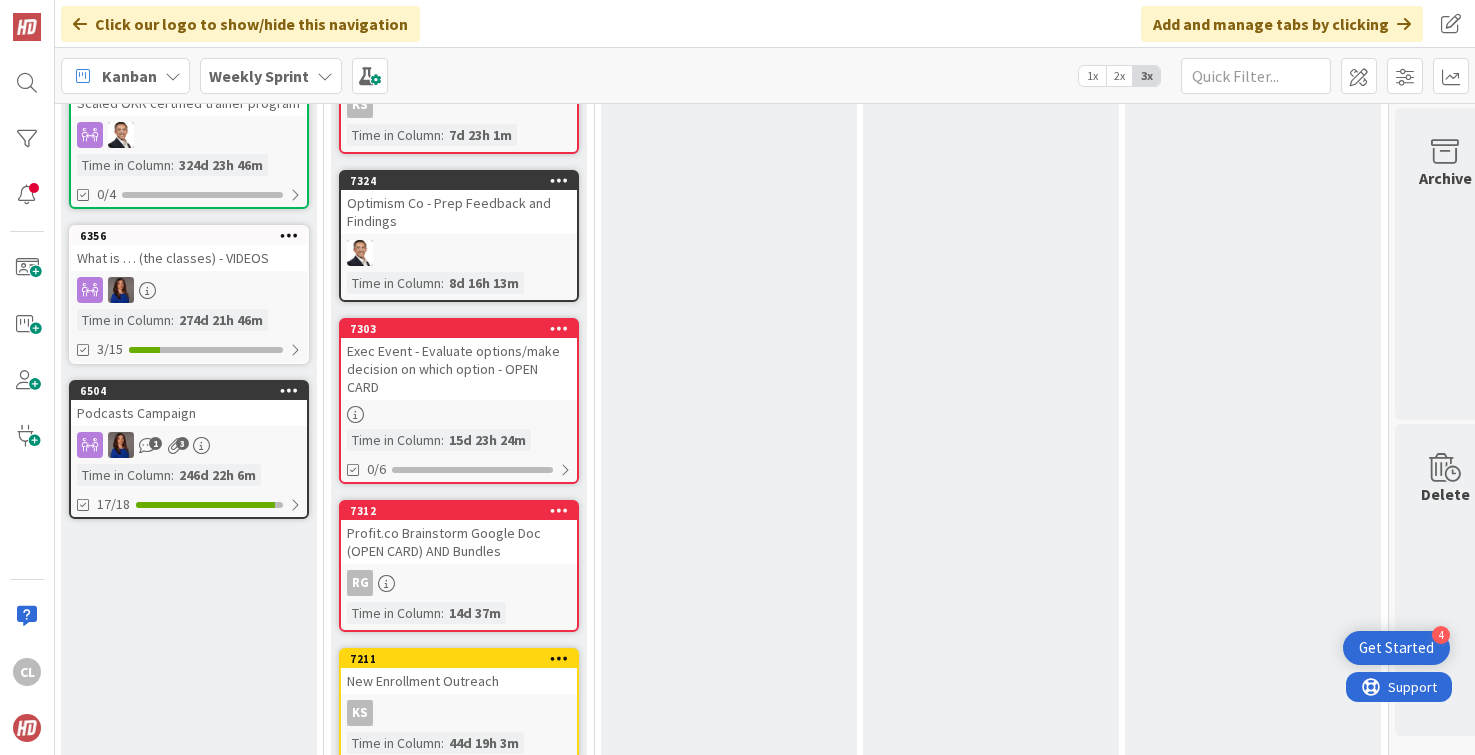 click on "Exec Event - Evaluate options/make decision on which option - OPEN CARD" at bounding box center [459, 369] 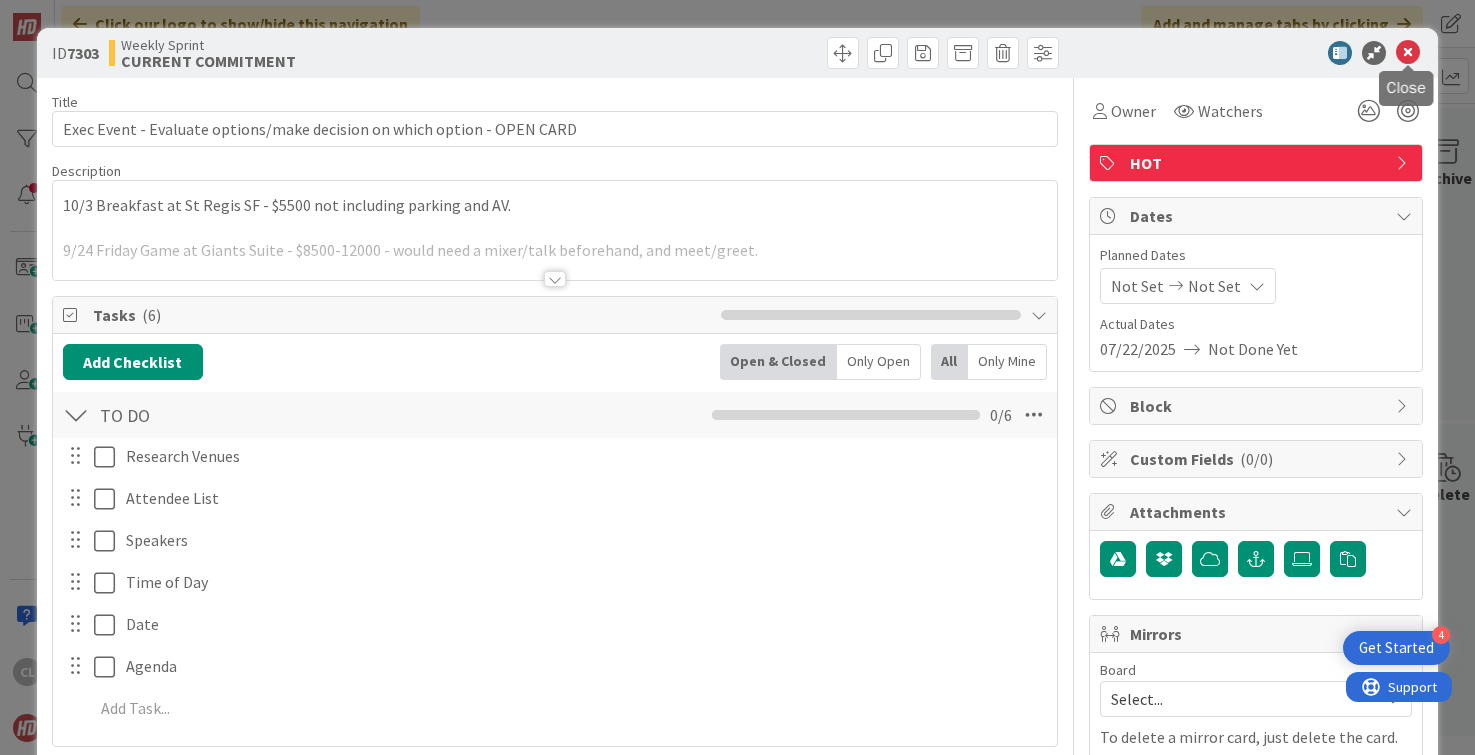 click at bounding box center [1408, 53] 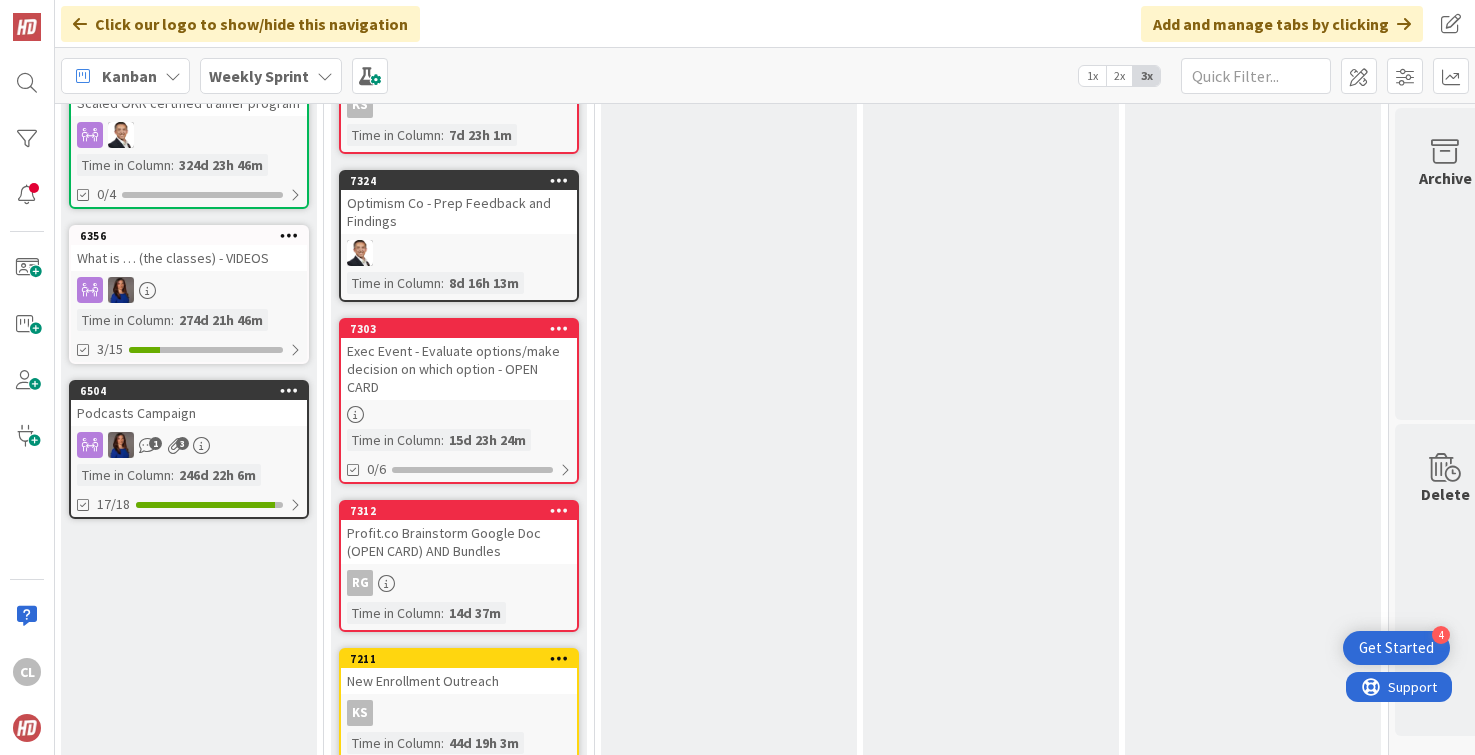 scroll, scrollTop: 0, scrollLeft: 0, axis: both 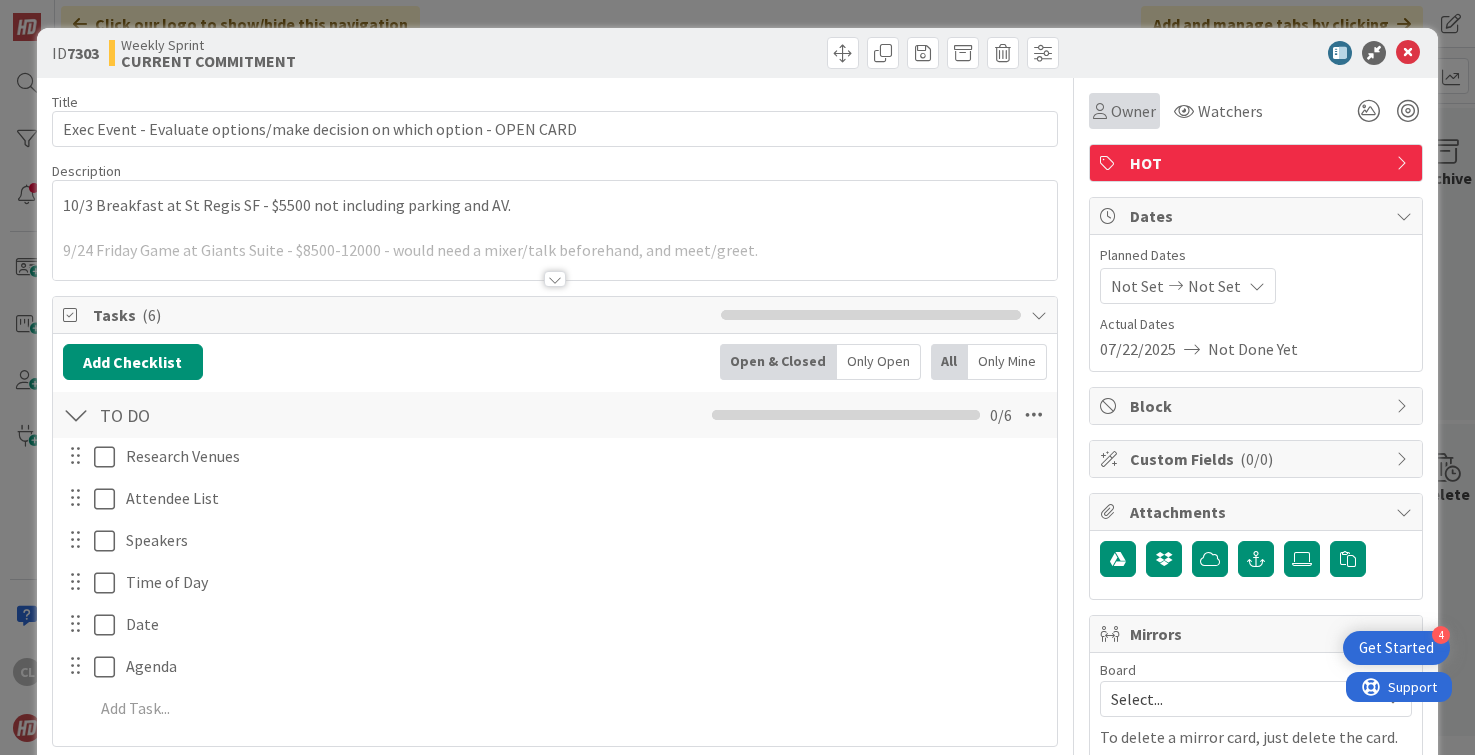 click on "Owner" at bounding box center [1124, 111] 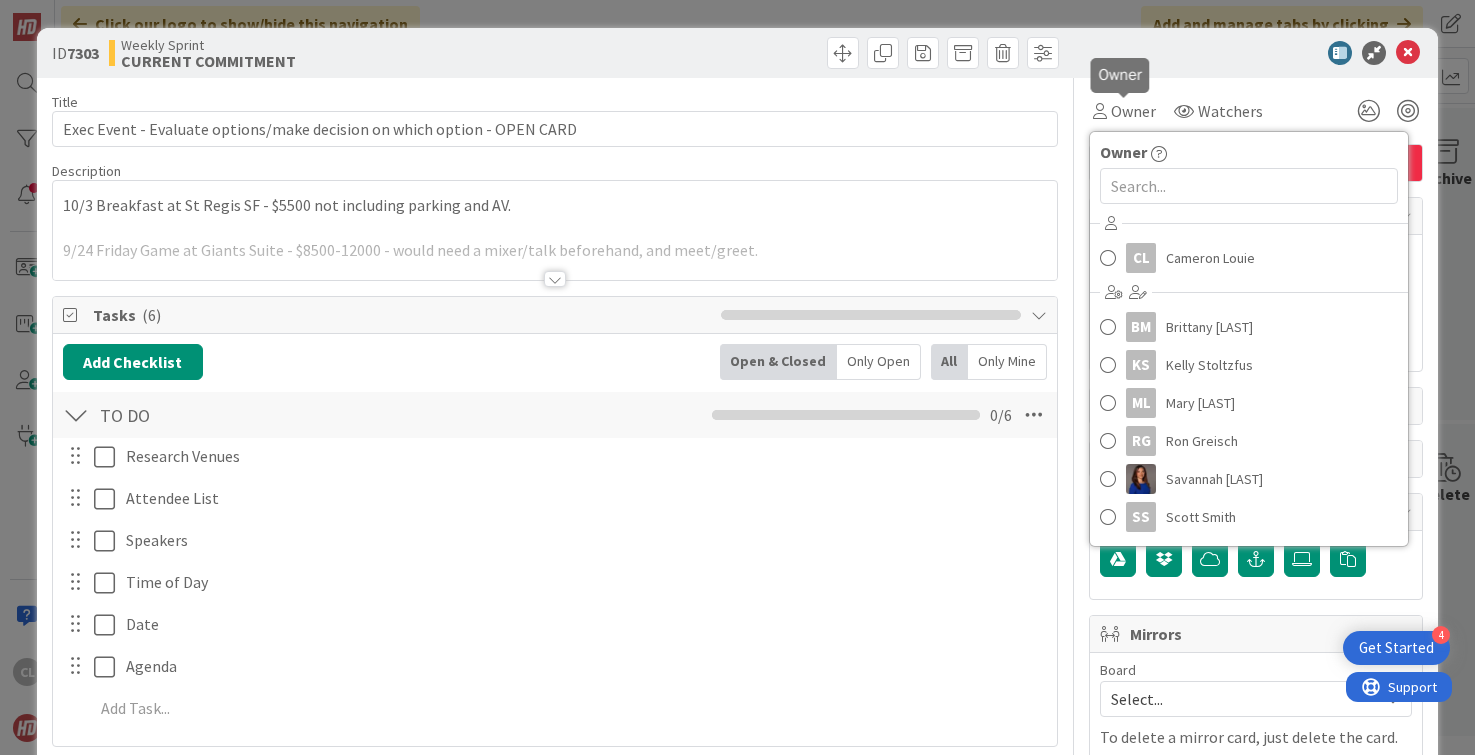 scroll, scrollTop: 0, scrollLeft: 0, axis: both 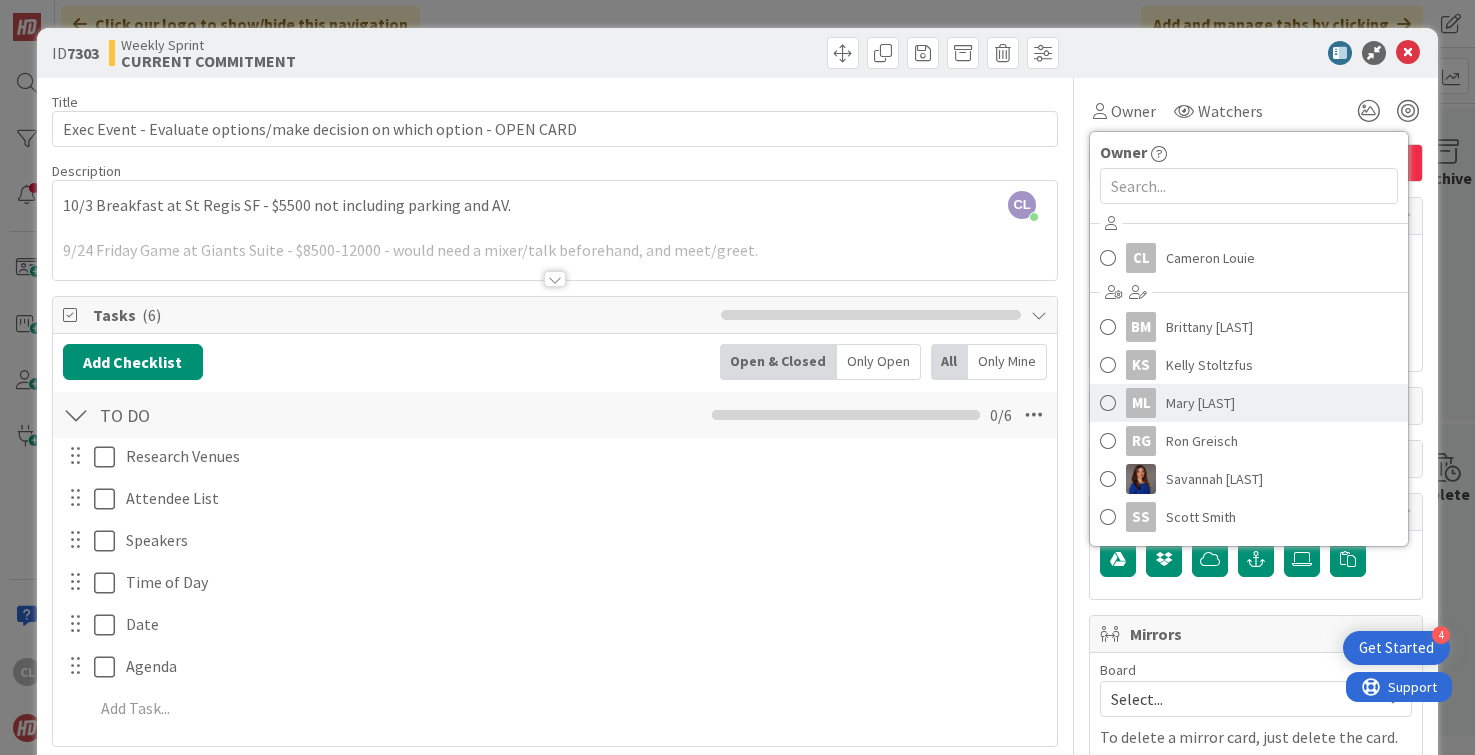 click on "Mary [LAST]" at bounding box center (1200, 403) 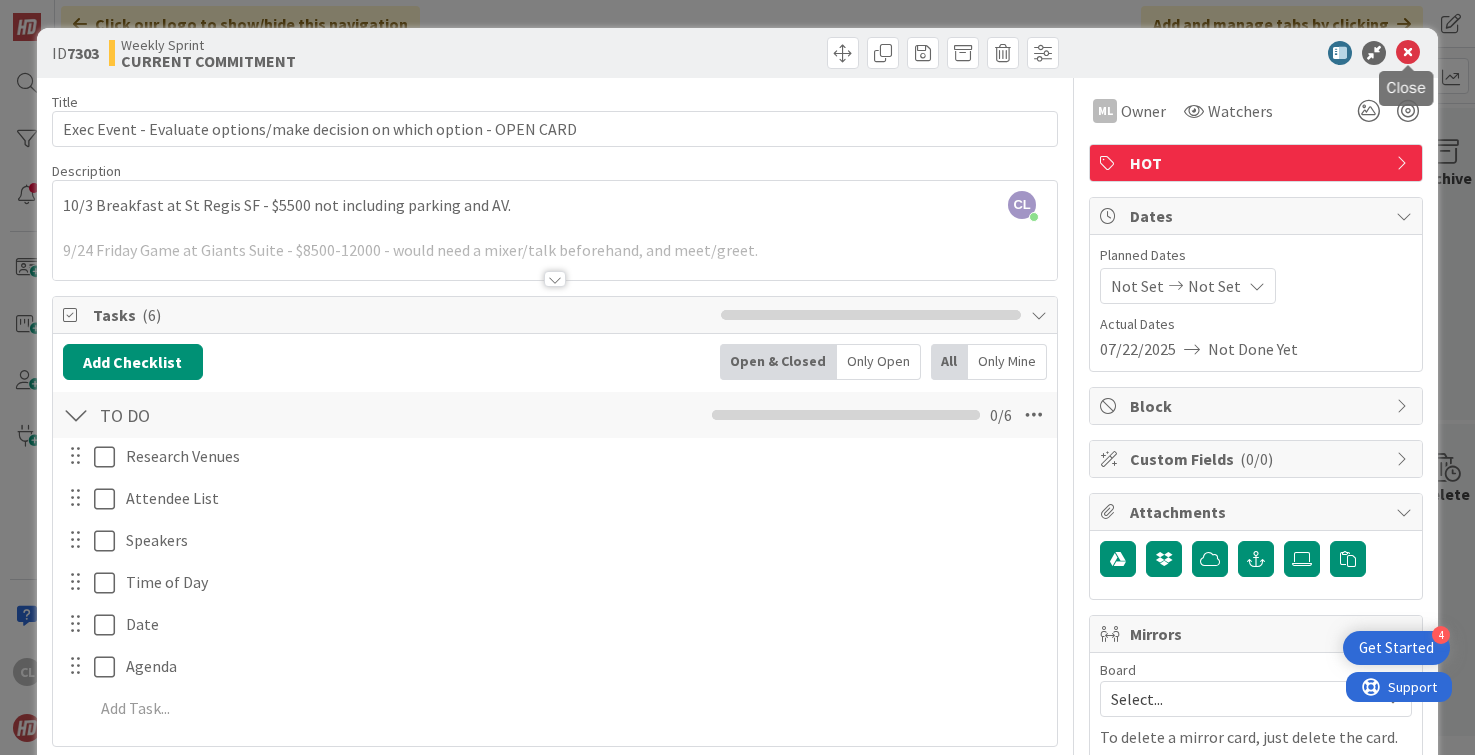 click at bounding box center (1408, 53) 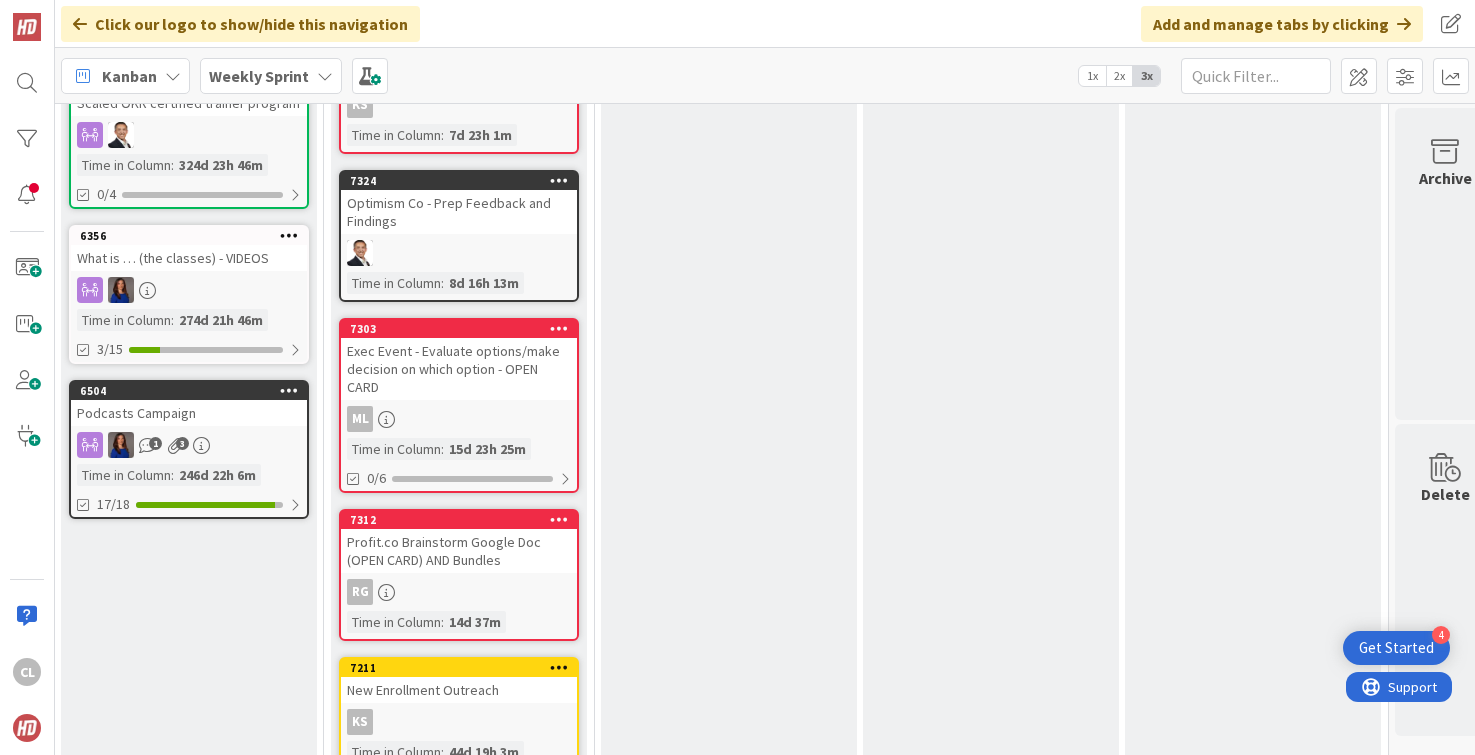 scroll, scrollTop: 0, scrollLeft: 0, axis: both 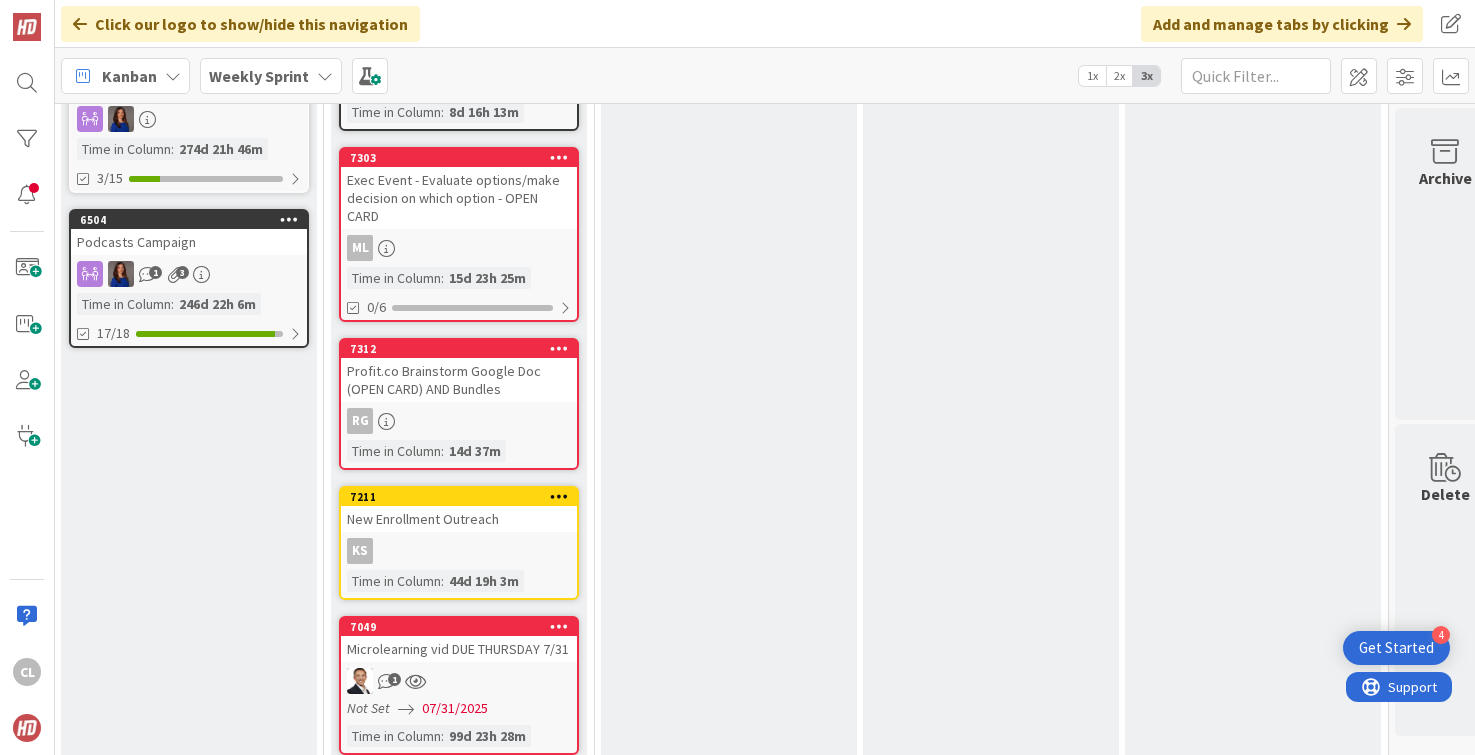 click on "Profit.co Brainstorm Google Doc (OPEN CARD) AND Bundles" at bounding box center [459, 380] 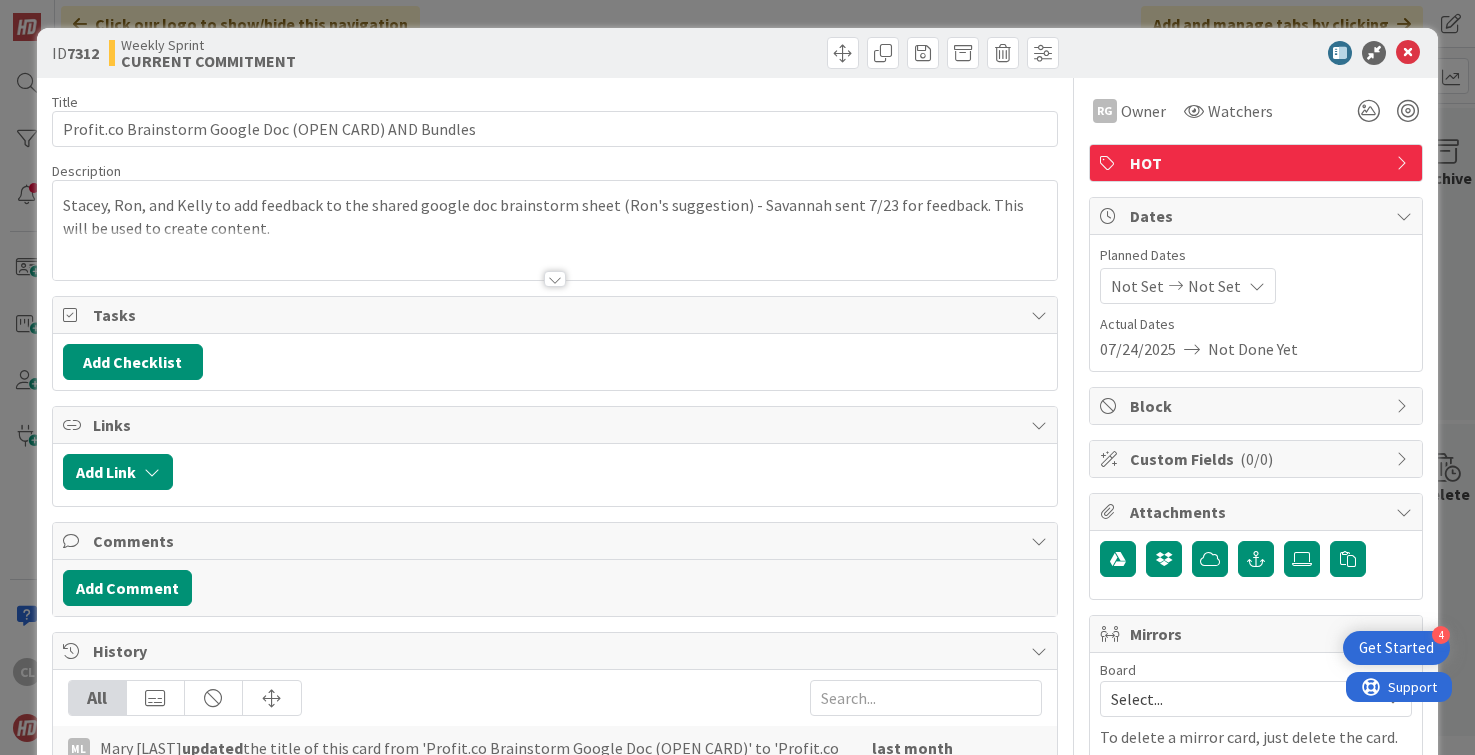 scroll, scrollTop: 0, scrollLeft: 0, axis: both 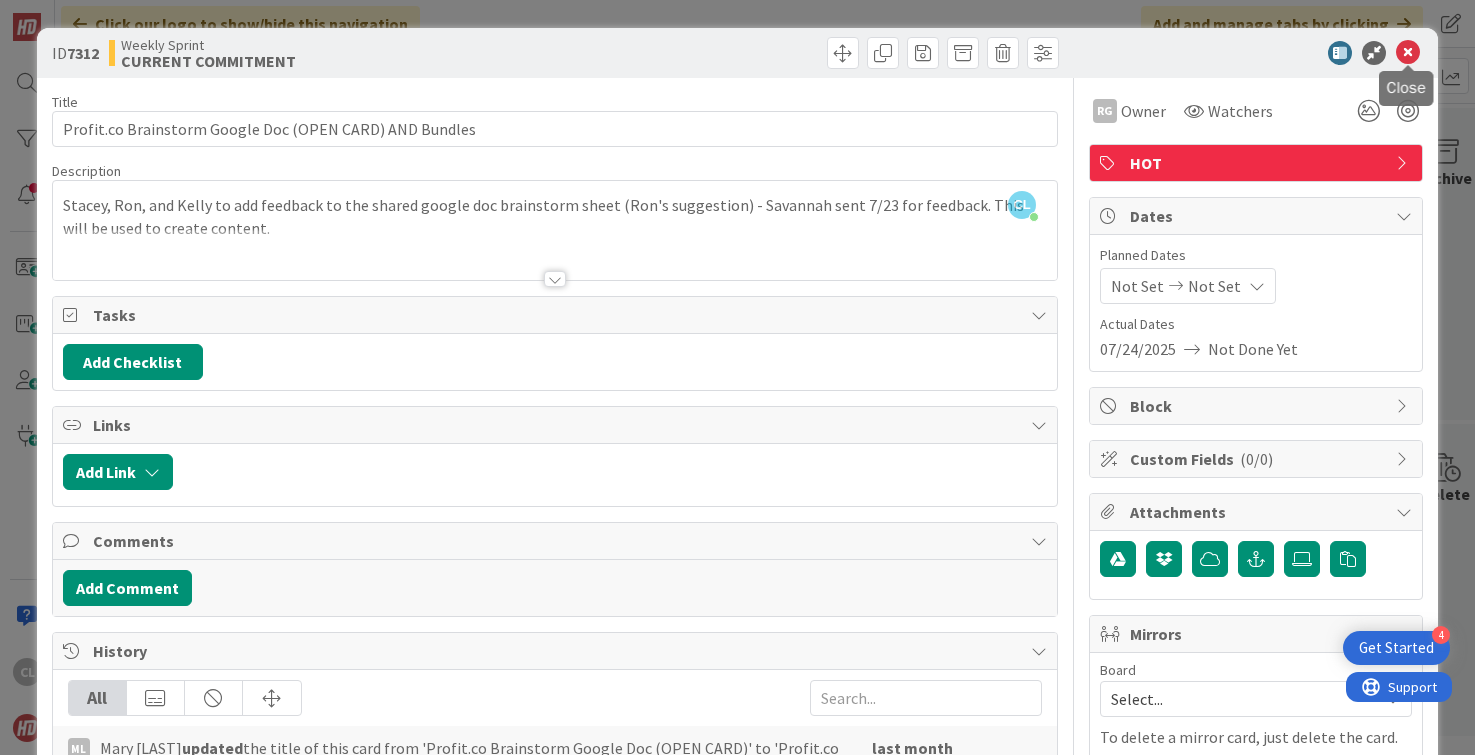 click at bounding box center (1408, 53) 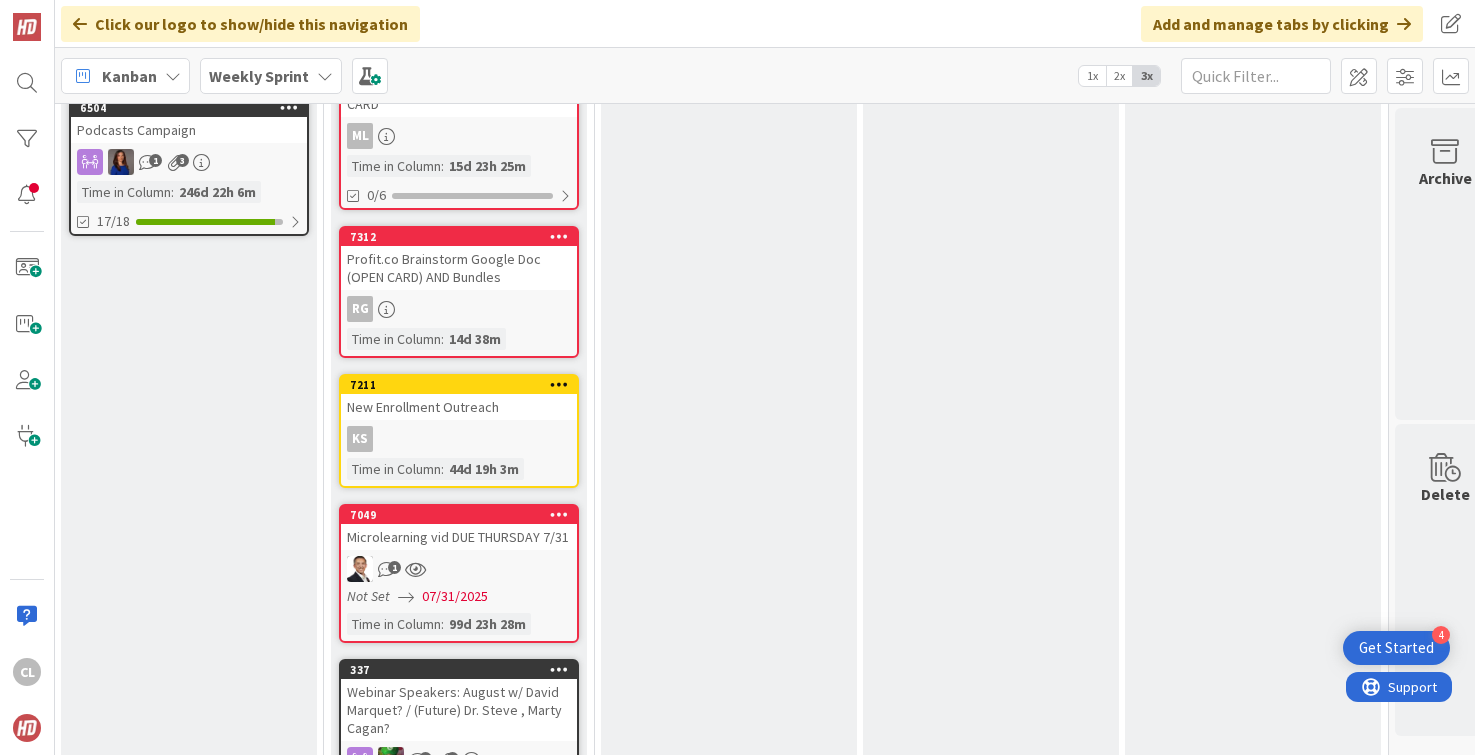 scroll, scrollTop: 2712, scrollLeft: 271, axis: both 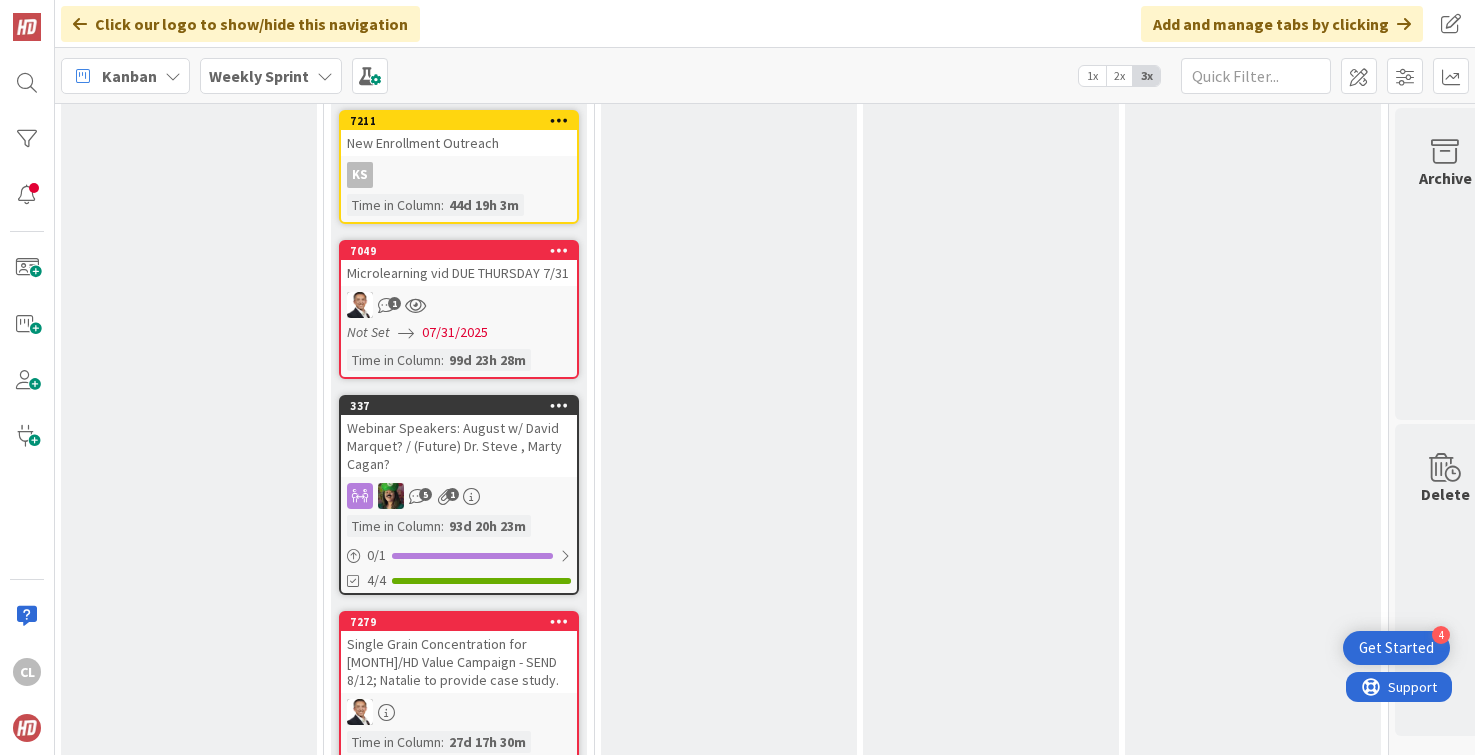 click on "7049 Microlearning vid DUE THURSDAY 7/31 1 Not Set 07/31/[YEAR] Time in Column : 99d 23h 28m" at bounding box center [459, 309] 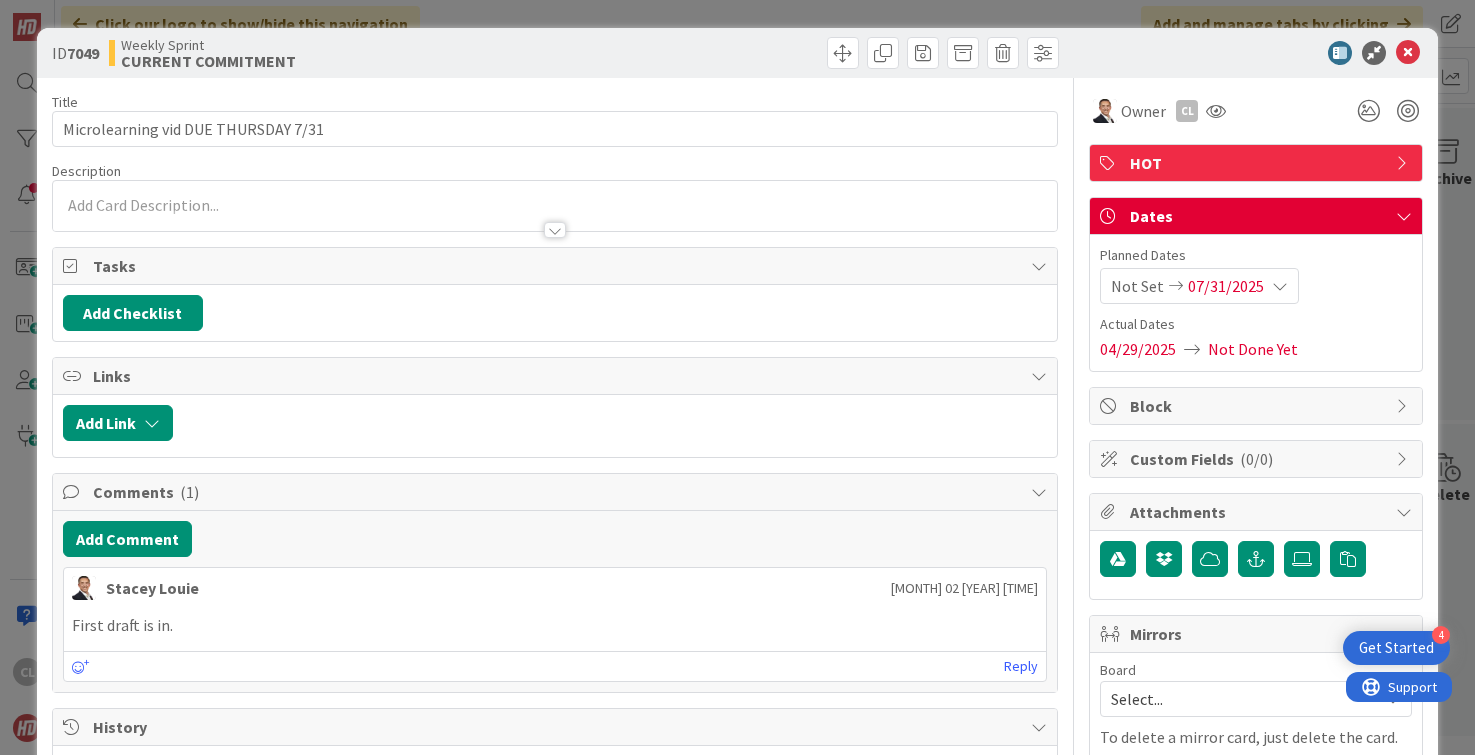 scroll, scrollTop: 0, scrollLeft: 0, axis: both 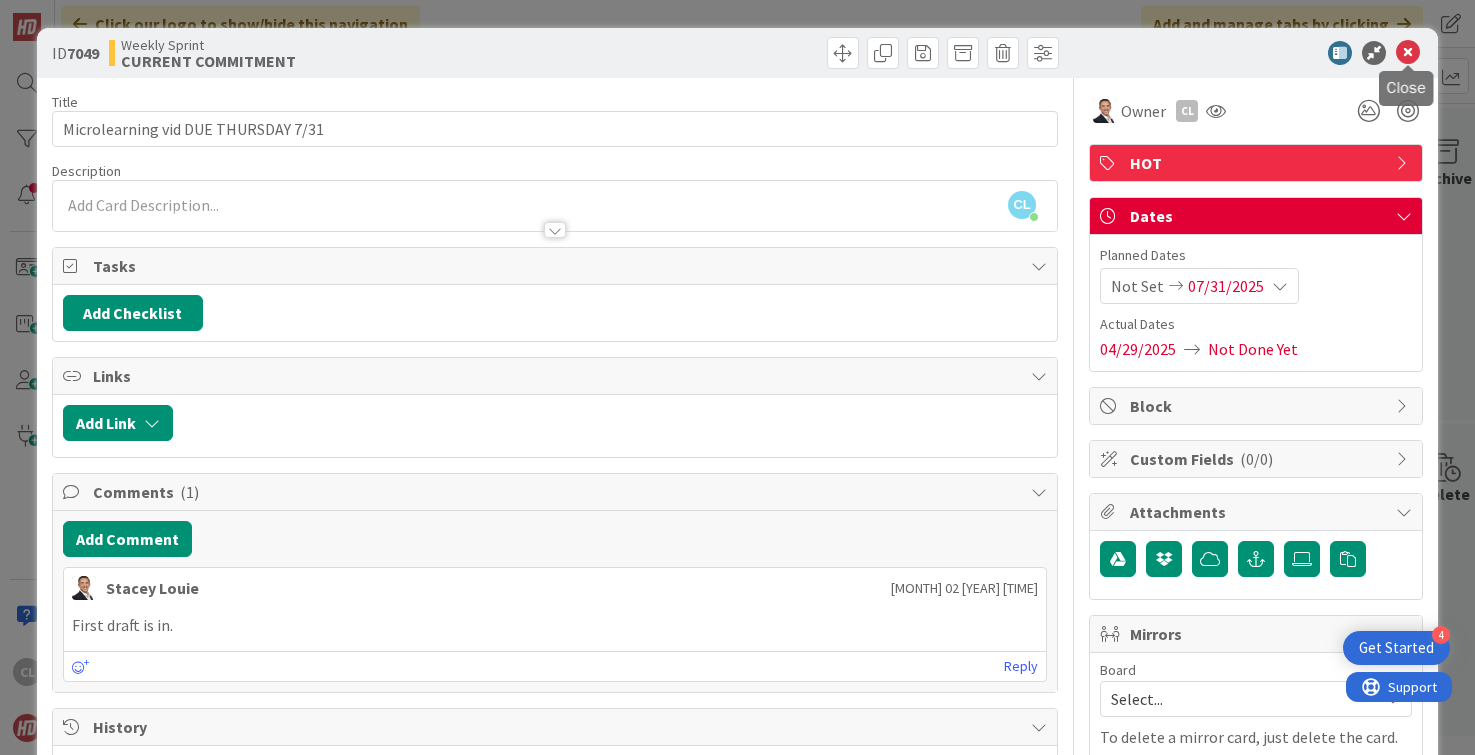 click at bounding box center (1408, 53) 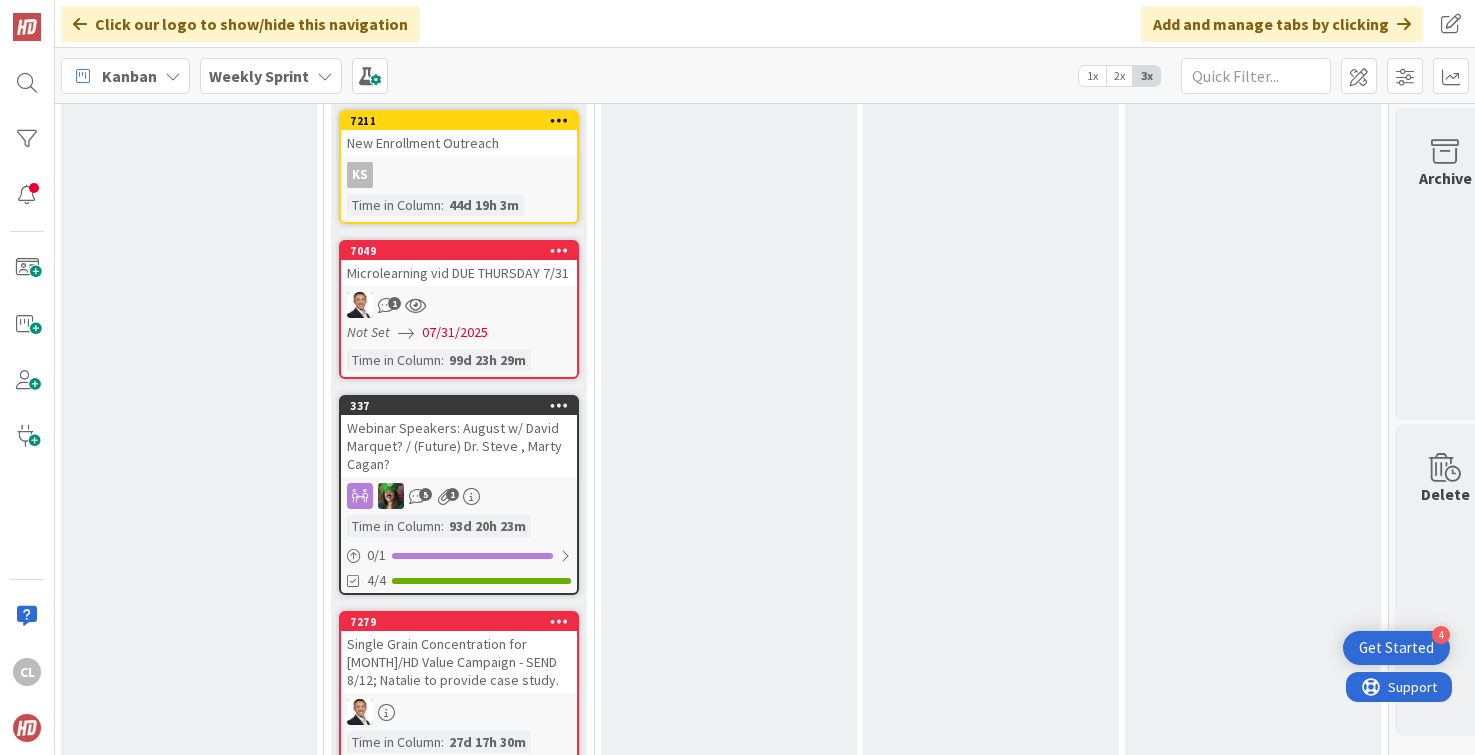 scroll, scrollTop: 0, scrollLeft: 0, axis: both 